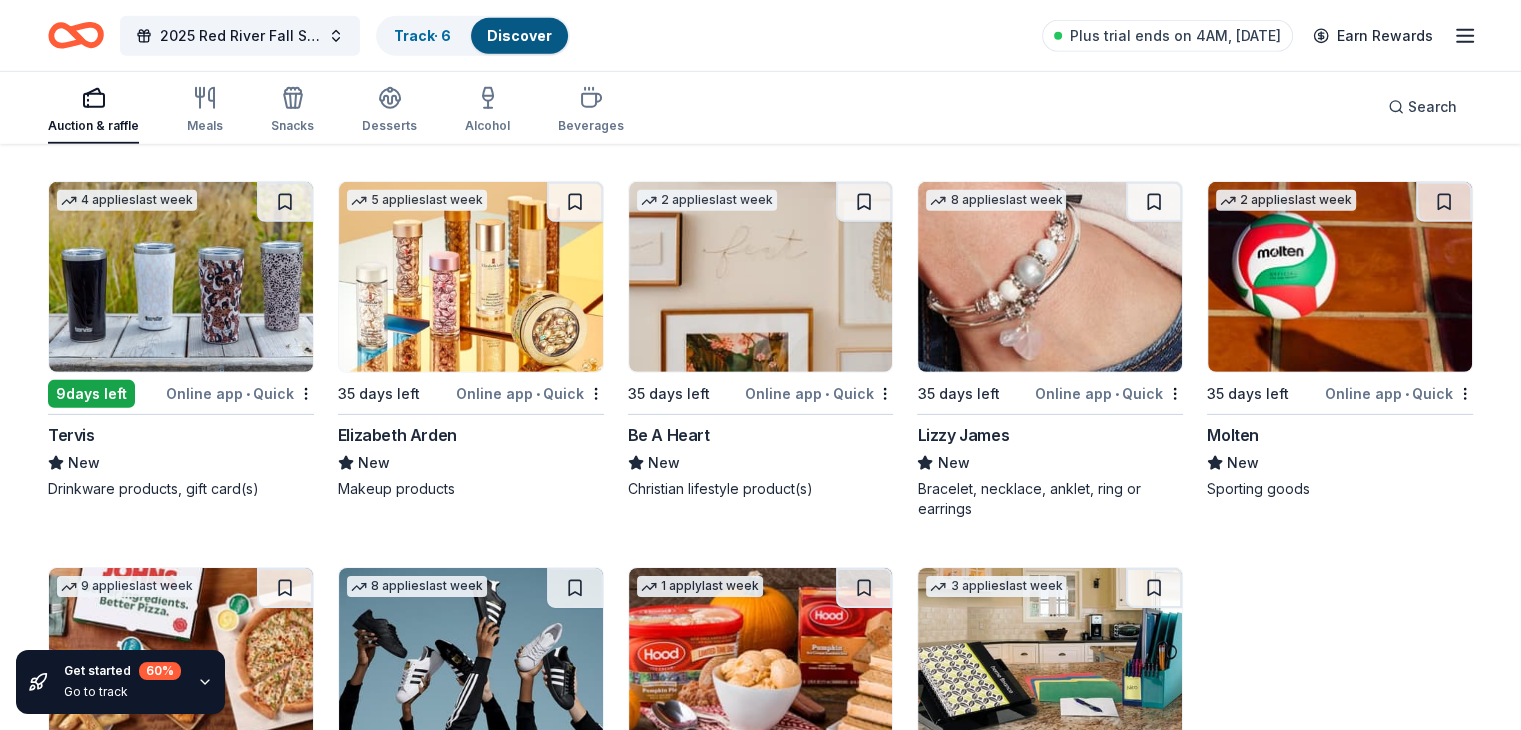 scroll, scrollTop: 13886, scrollLeft: 0, axis: vertical 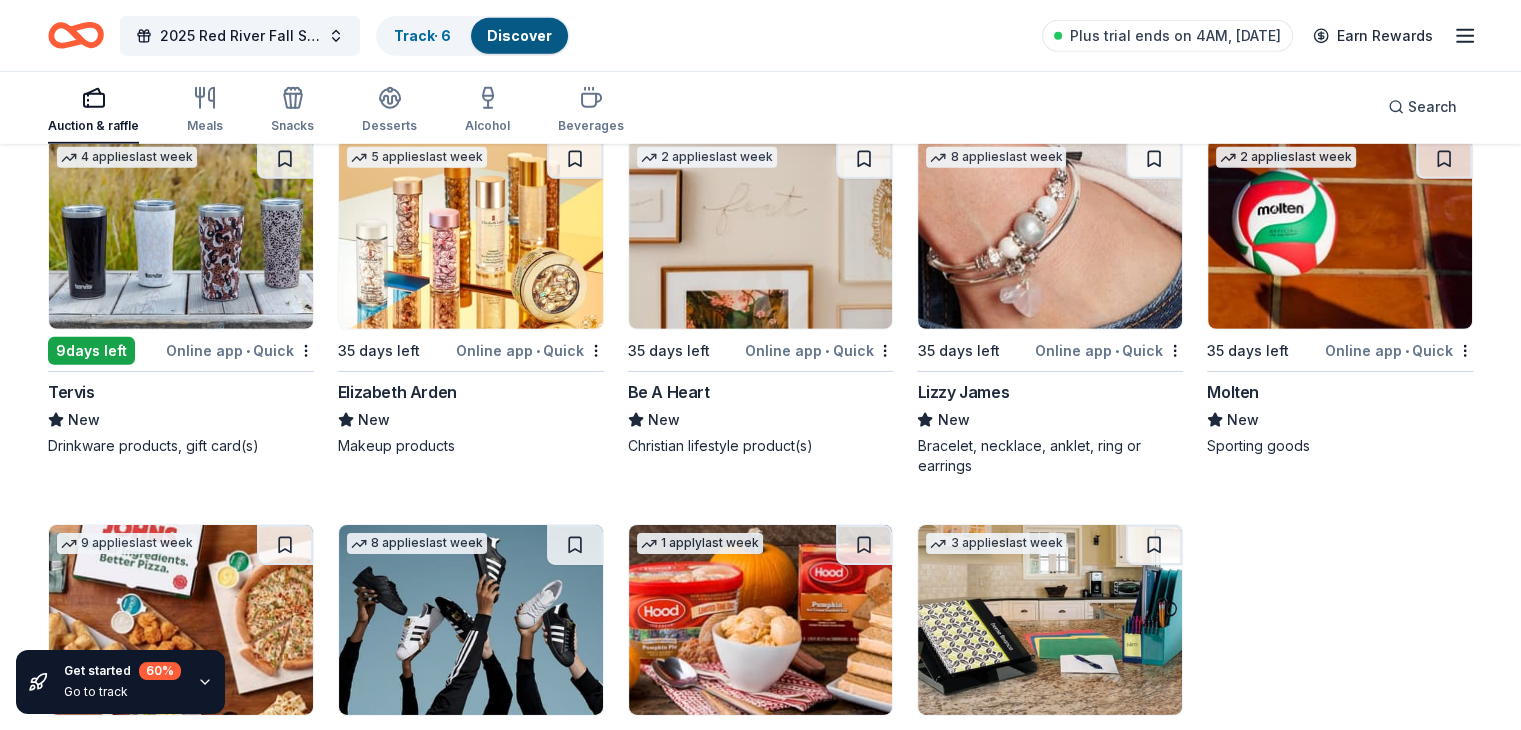 click at bounding box center (181, 234) 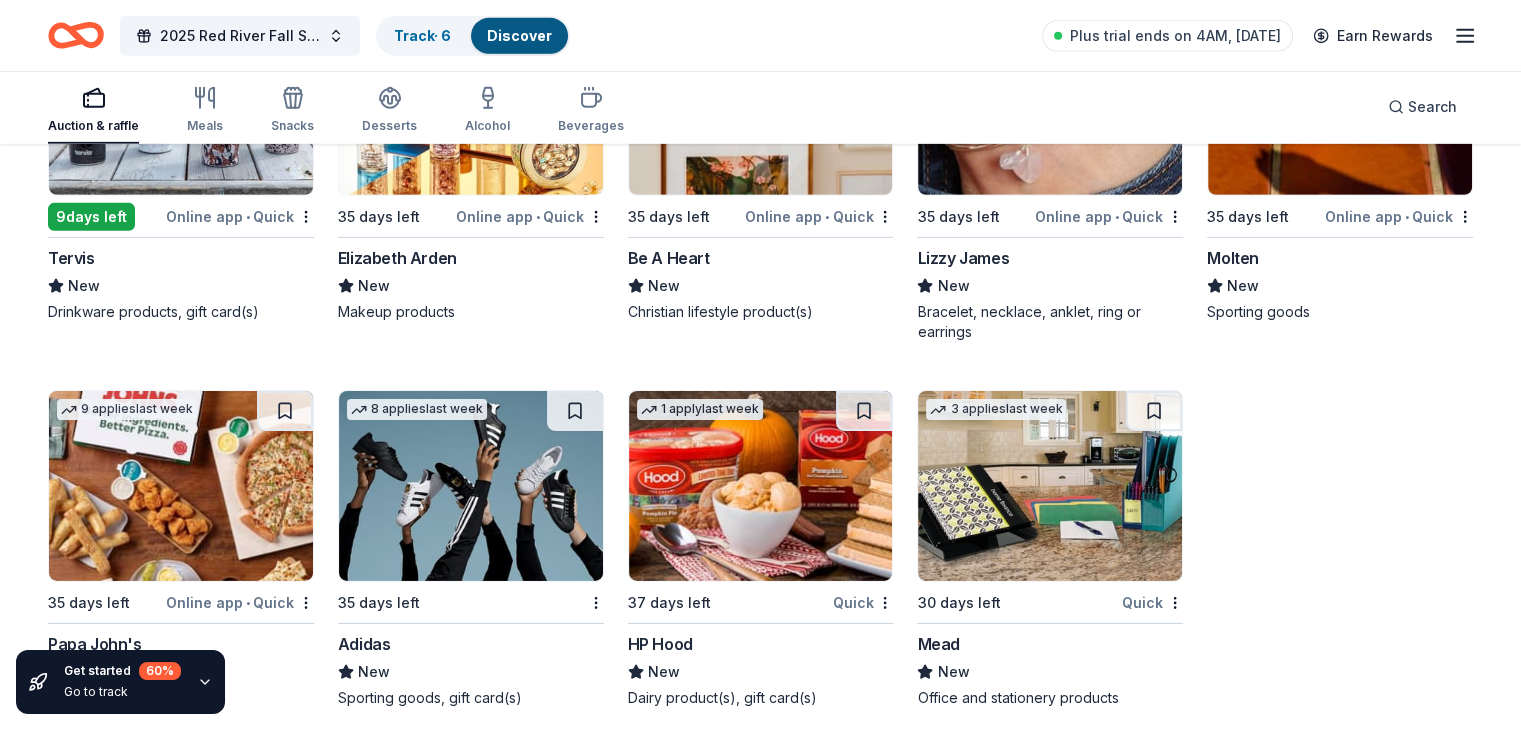 scroll, scrollTop: 14069, scrollLeft: 0, axis: vertical 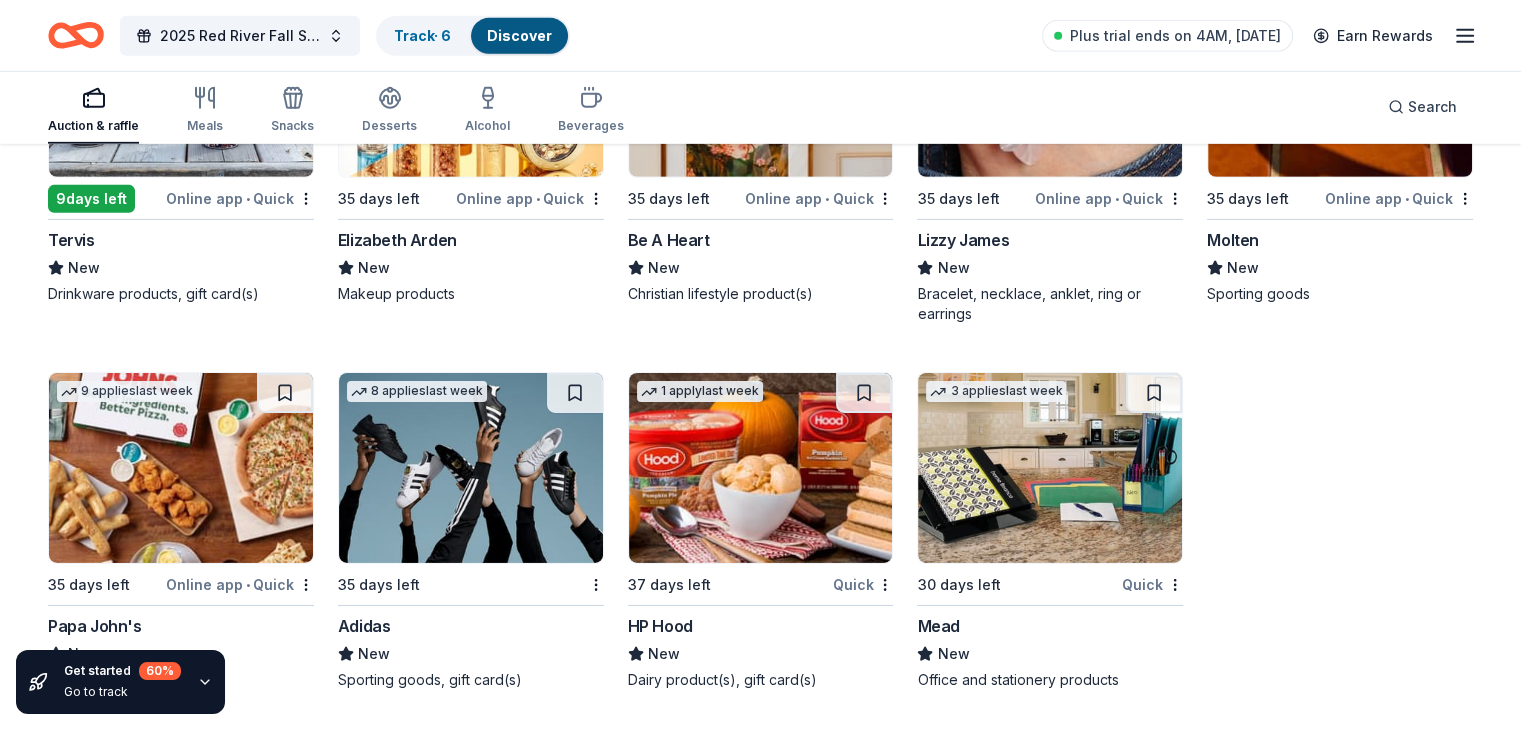 click at bounding box center [181, 468] 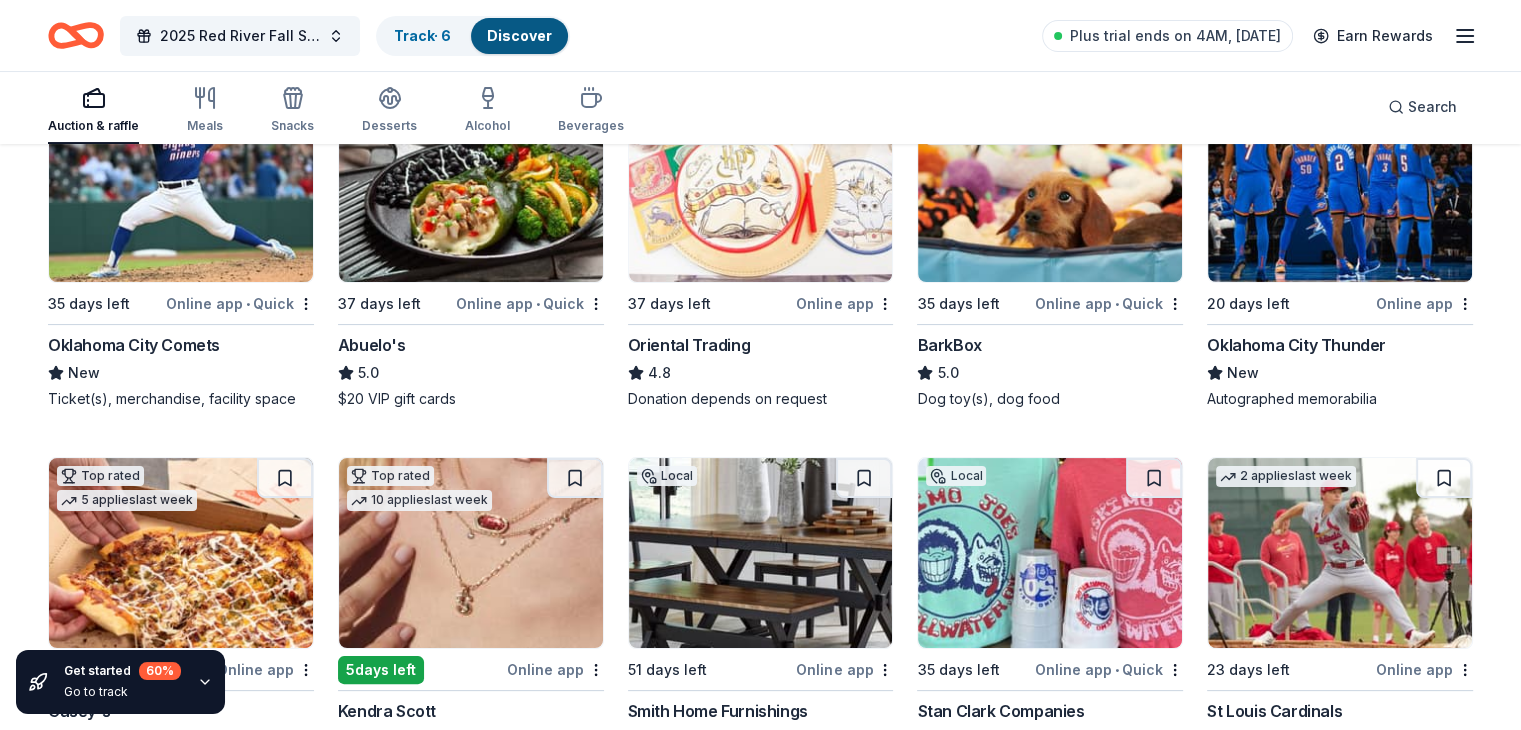 scroll, scrollTop: 269, scrollLeft: 0, axis: vertical 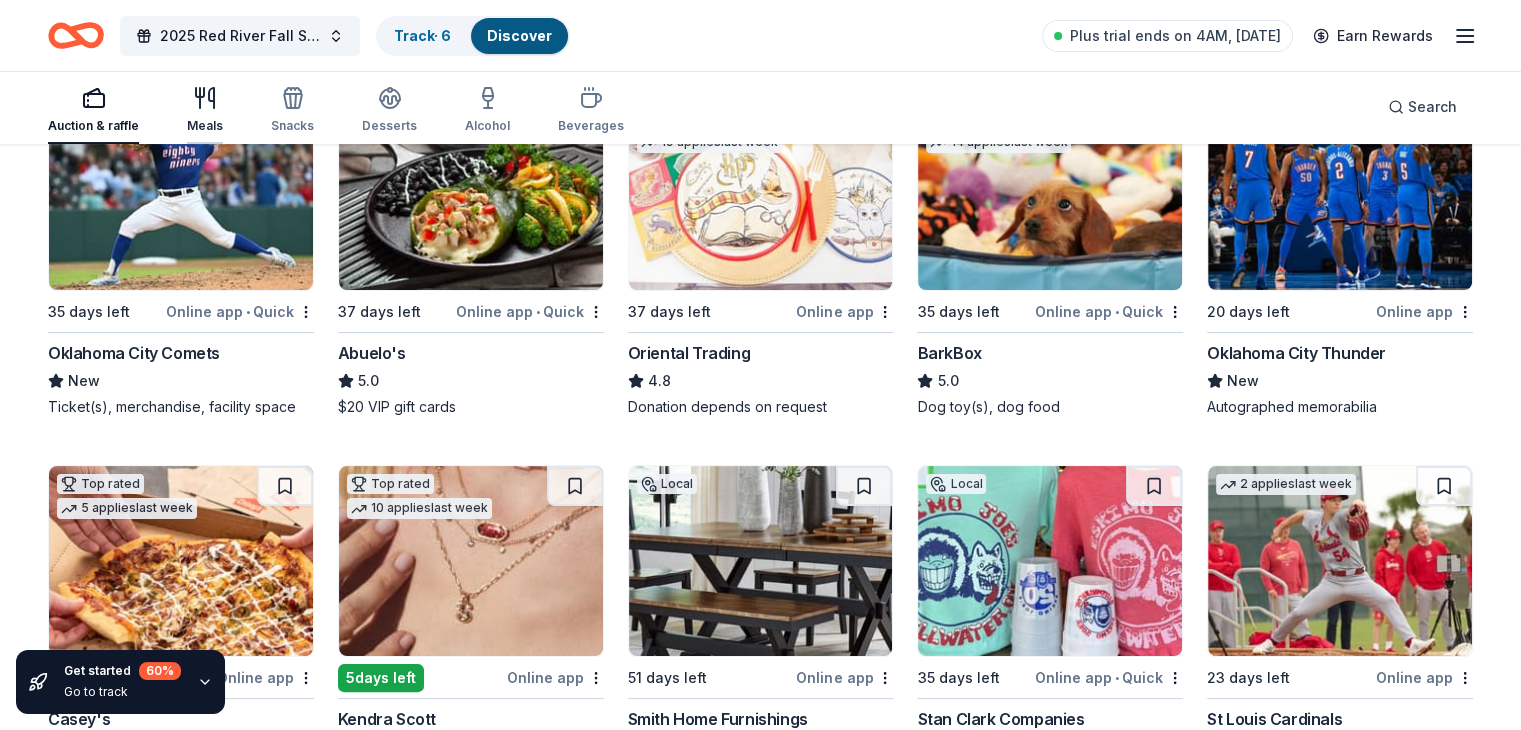 click 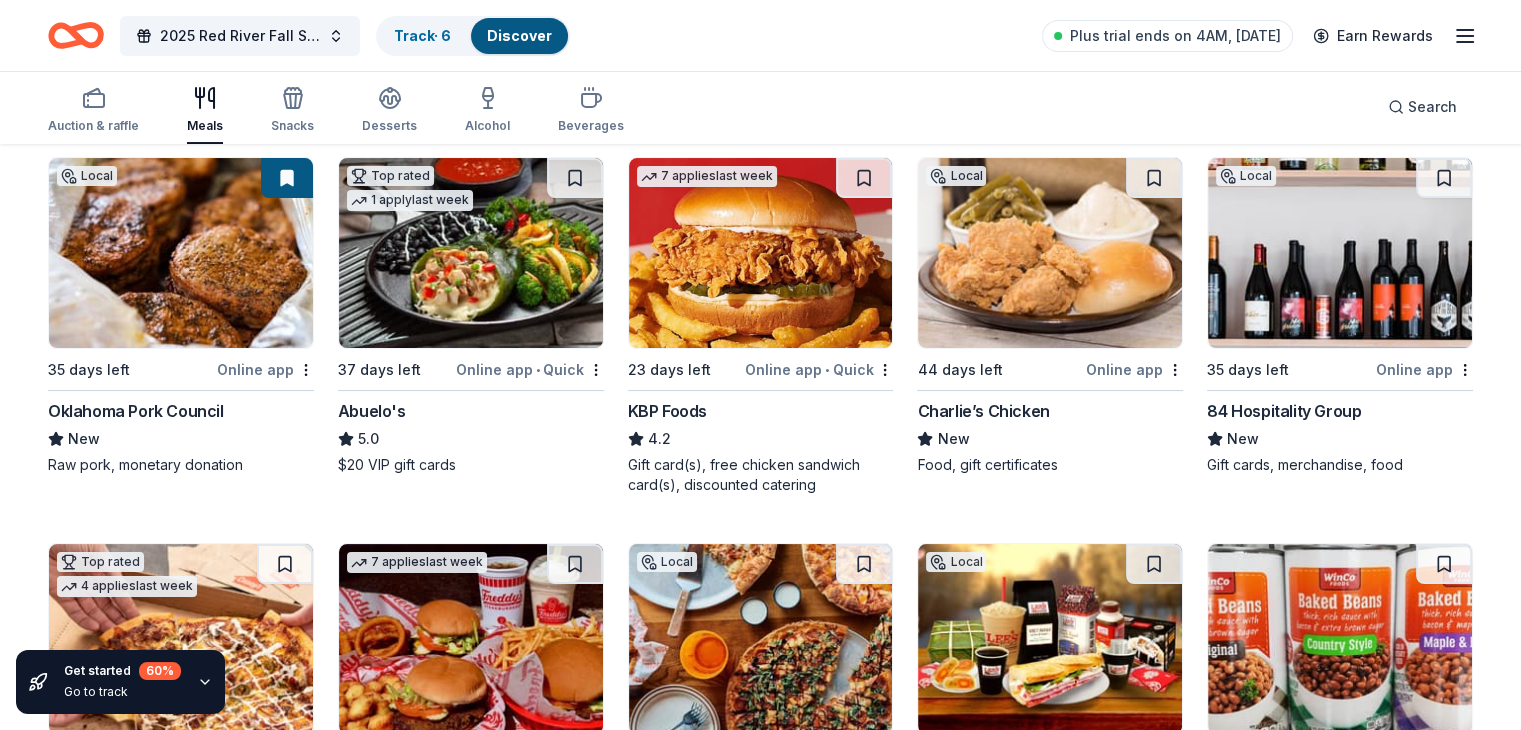 scroll, scrollTop: 200, scrollLeft: 0, axis: vertical 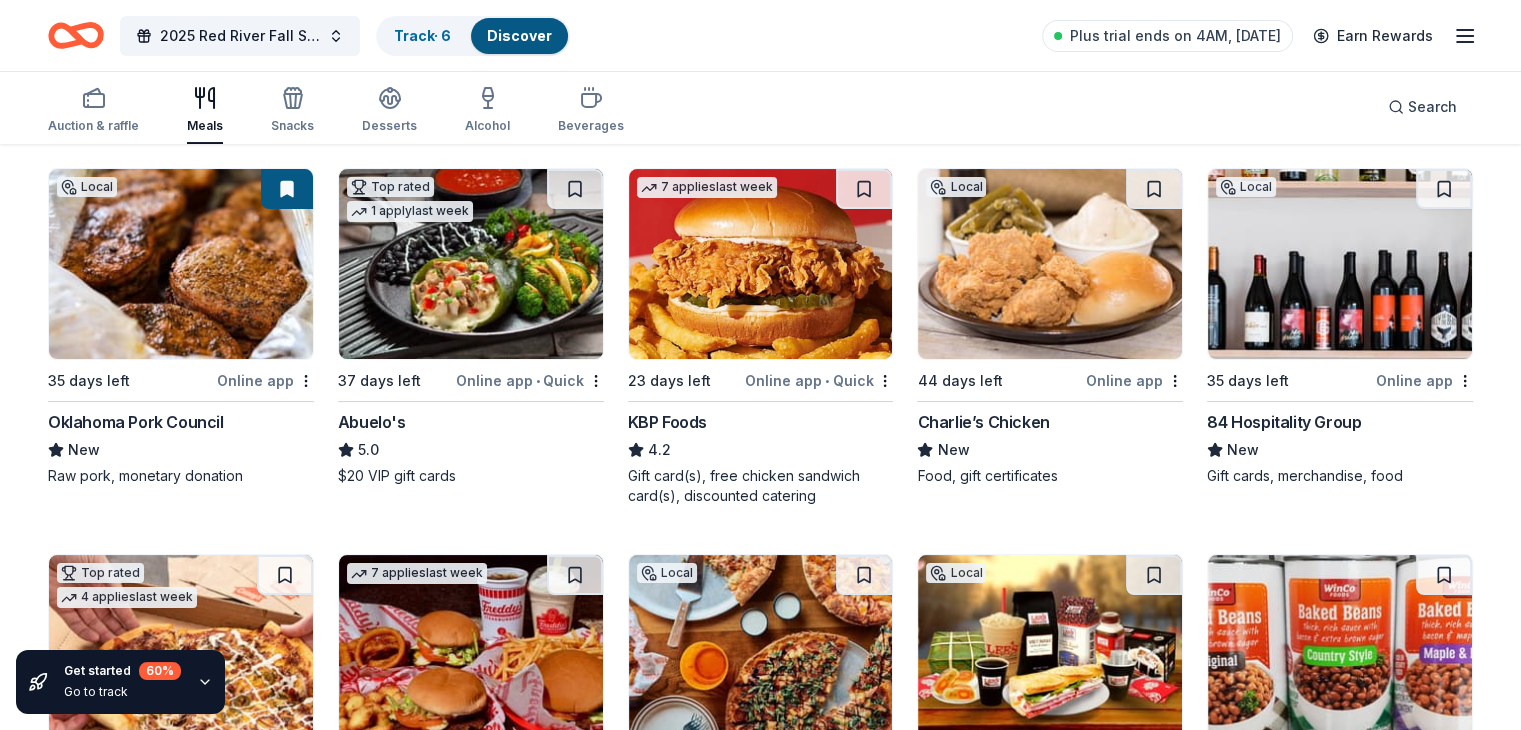 click at bounding box center (181, 264) 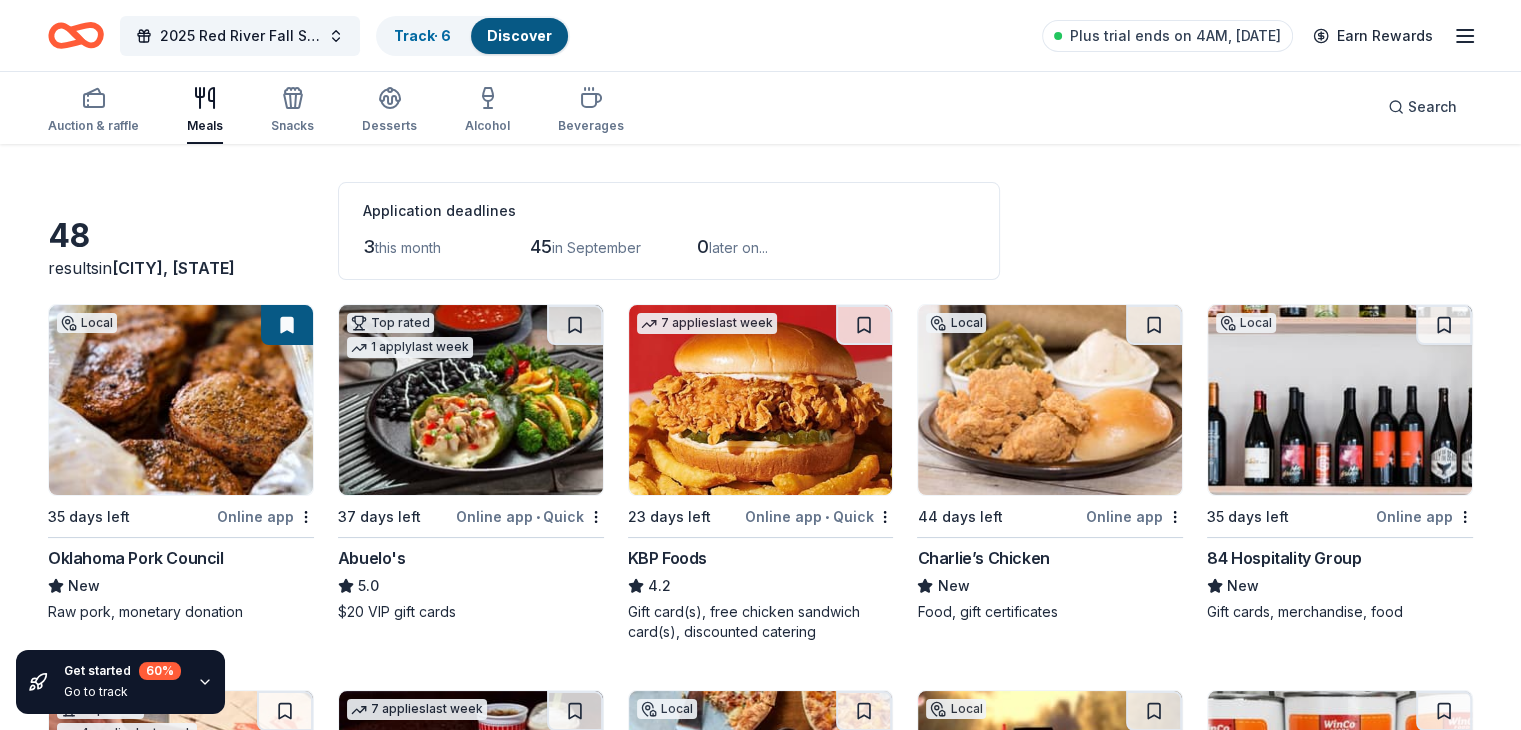 scroll, scrollTop: 0, scrollLeft: 0, axis: both 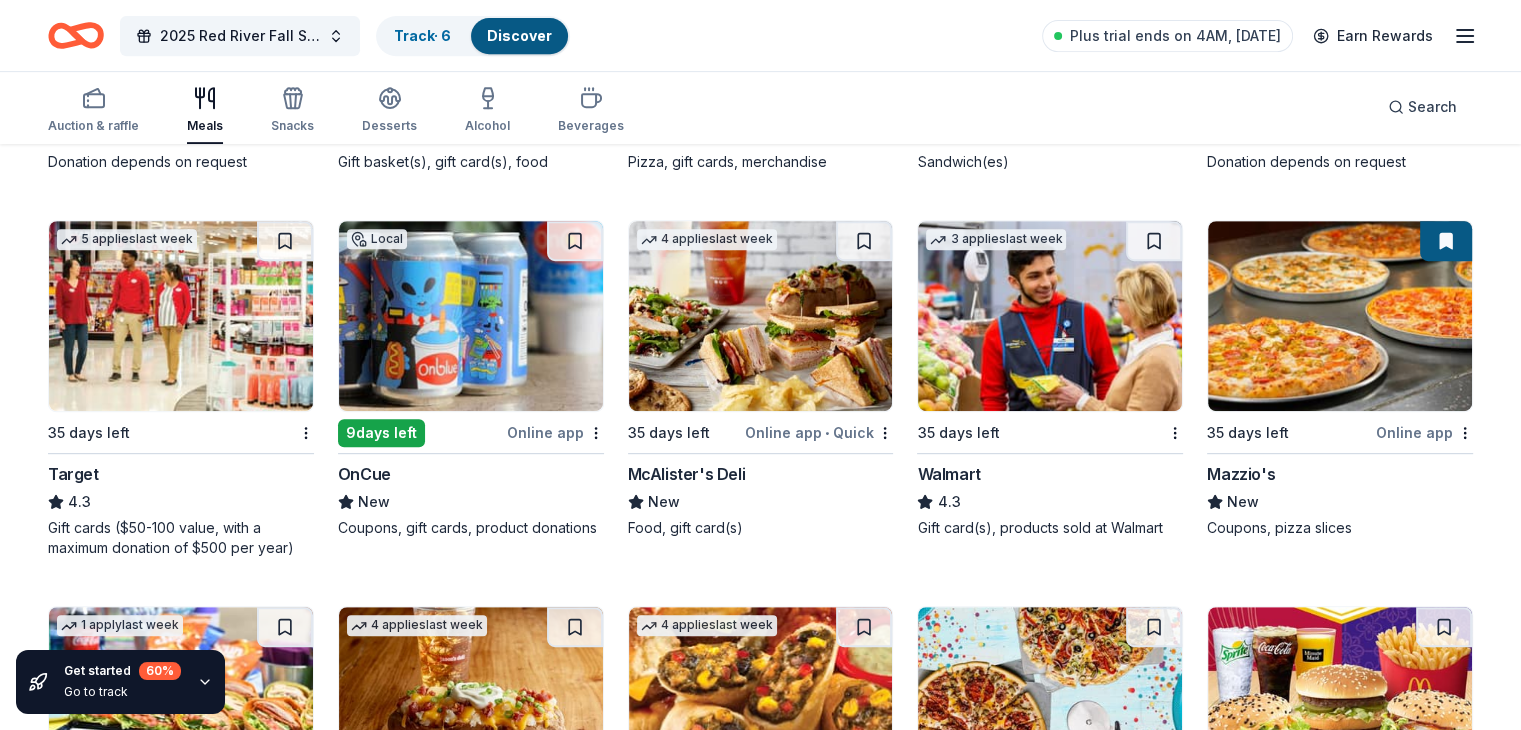 click at bounding box center [761, 316] 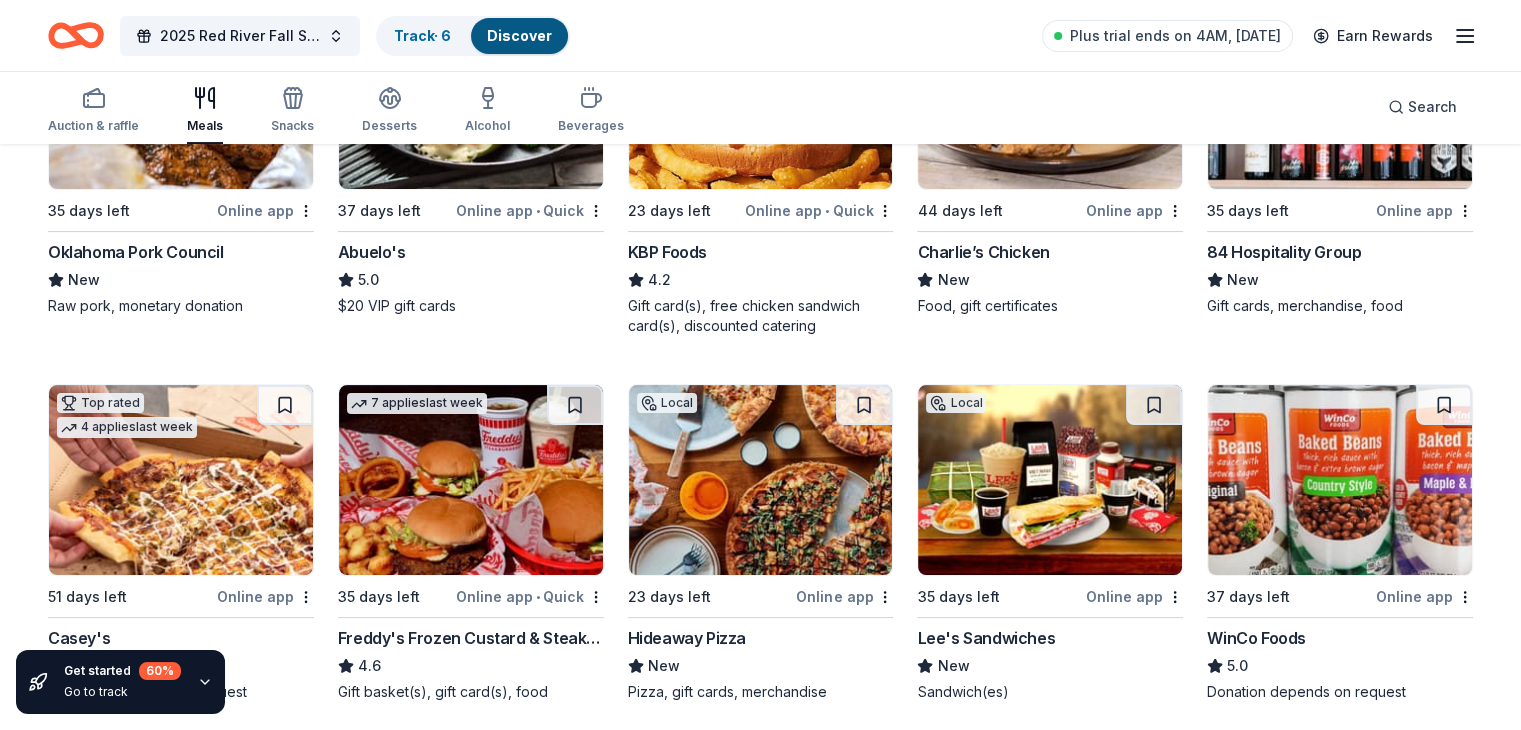 scroll, scrollTop: 0, scrollLeft: 0, axis: both 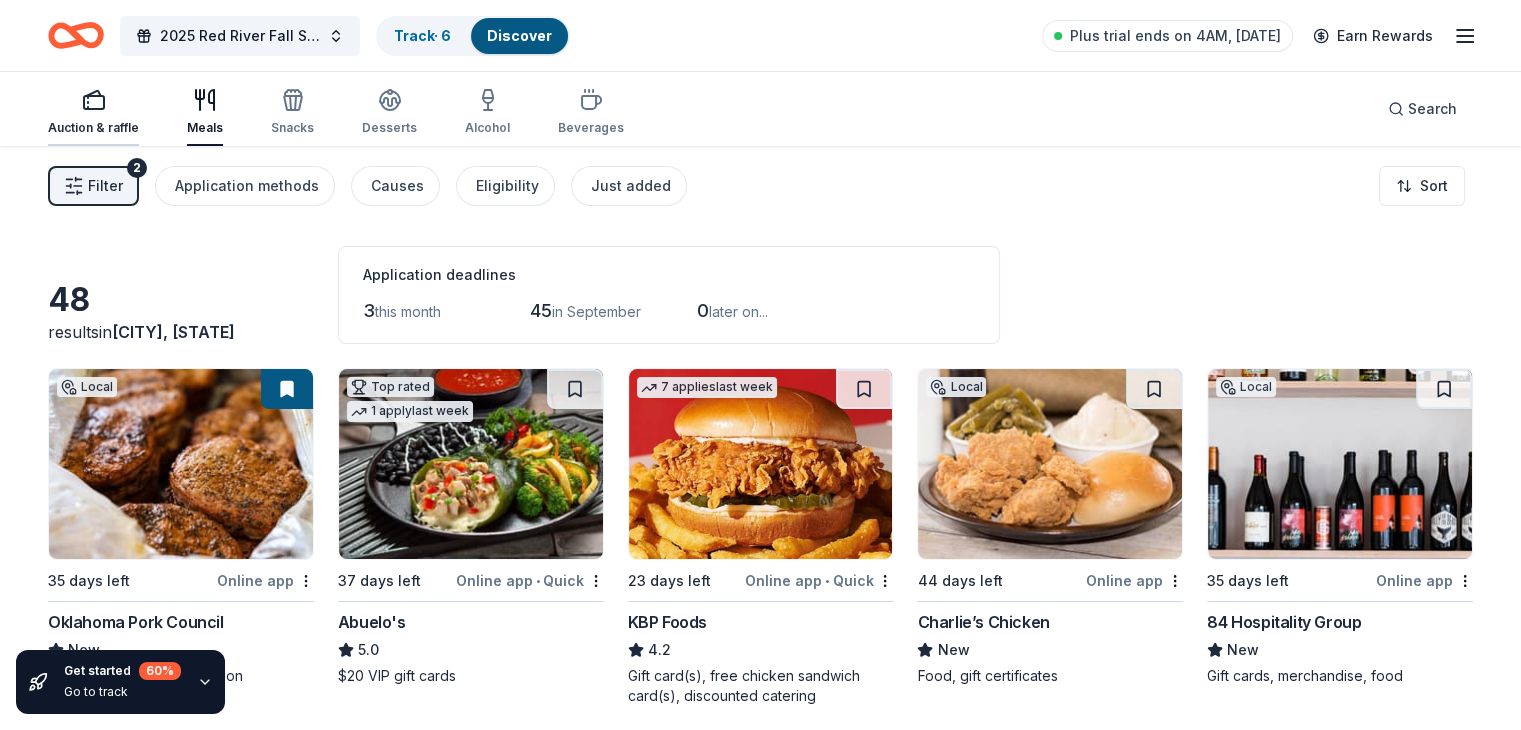 click at bounding box center [93, 100] 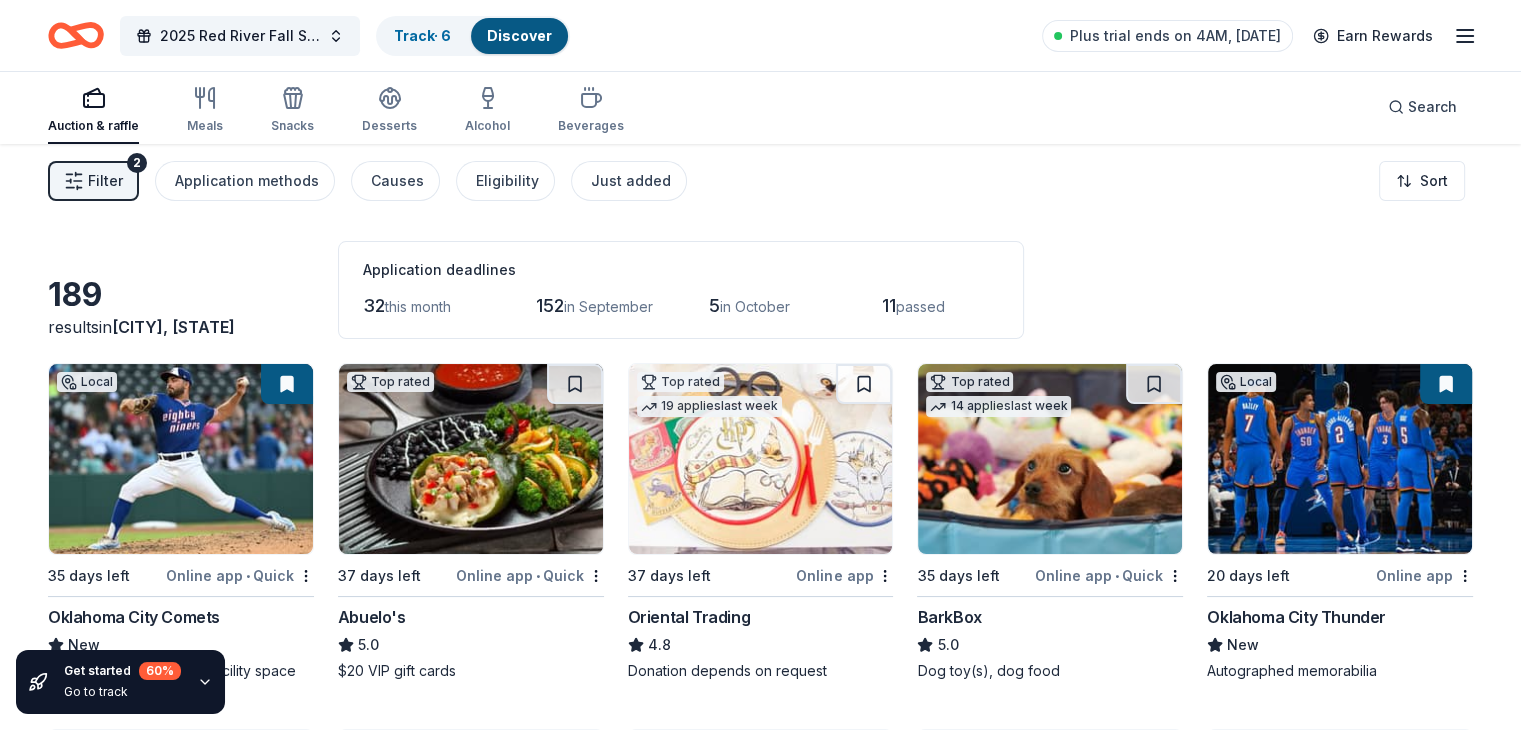 scroll, scrollTop: 0, scrollLeft: 0, axis: both 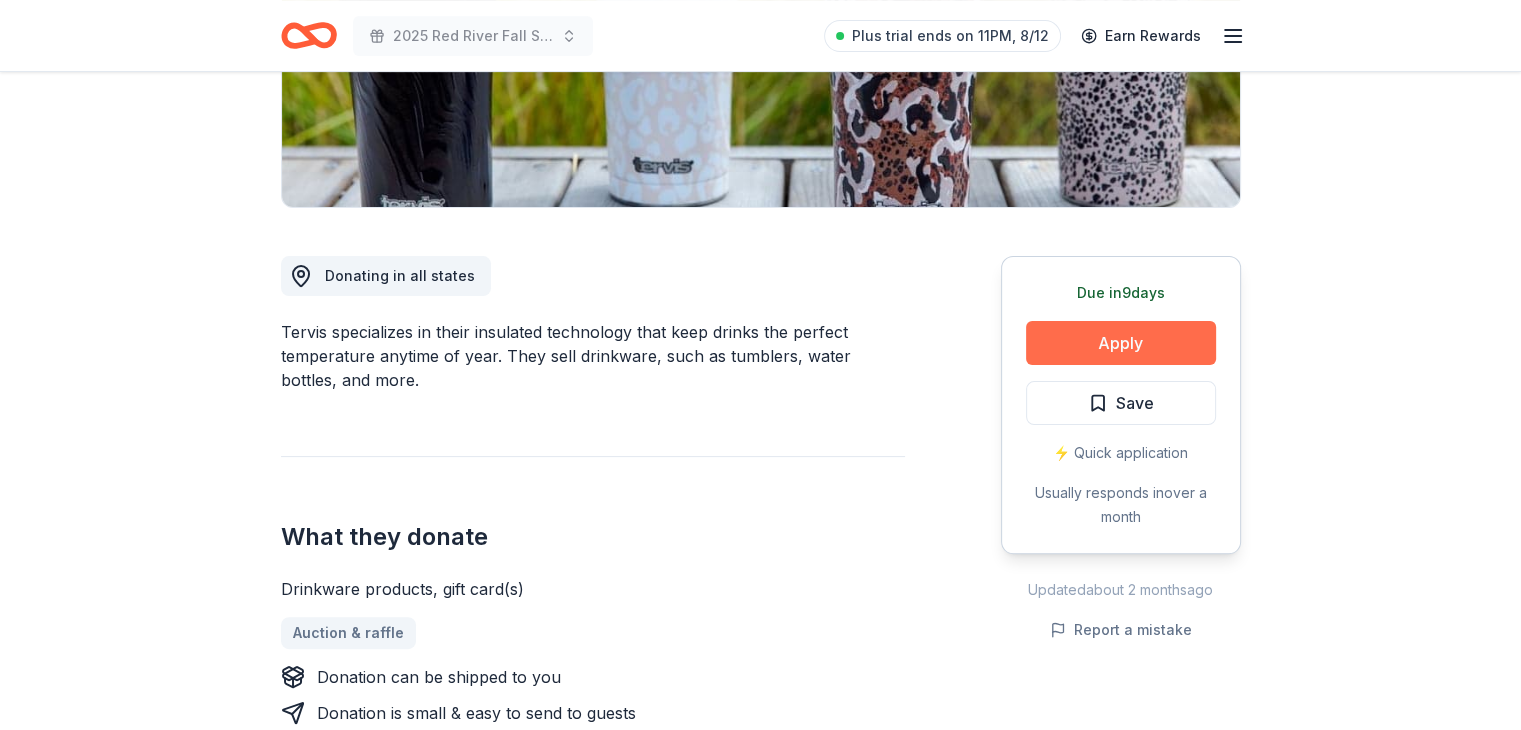 click on "Apply" at bounding box center [1121, 343] 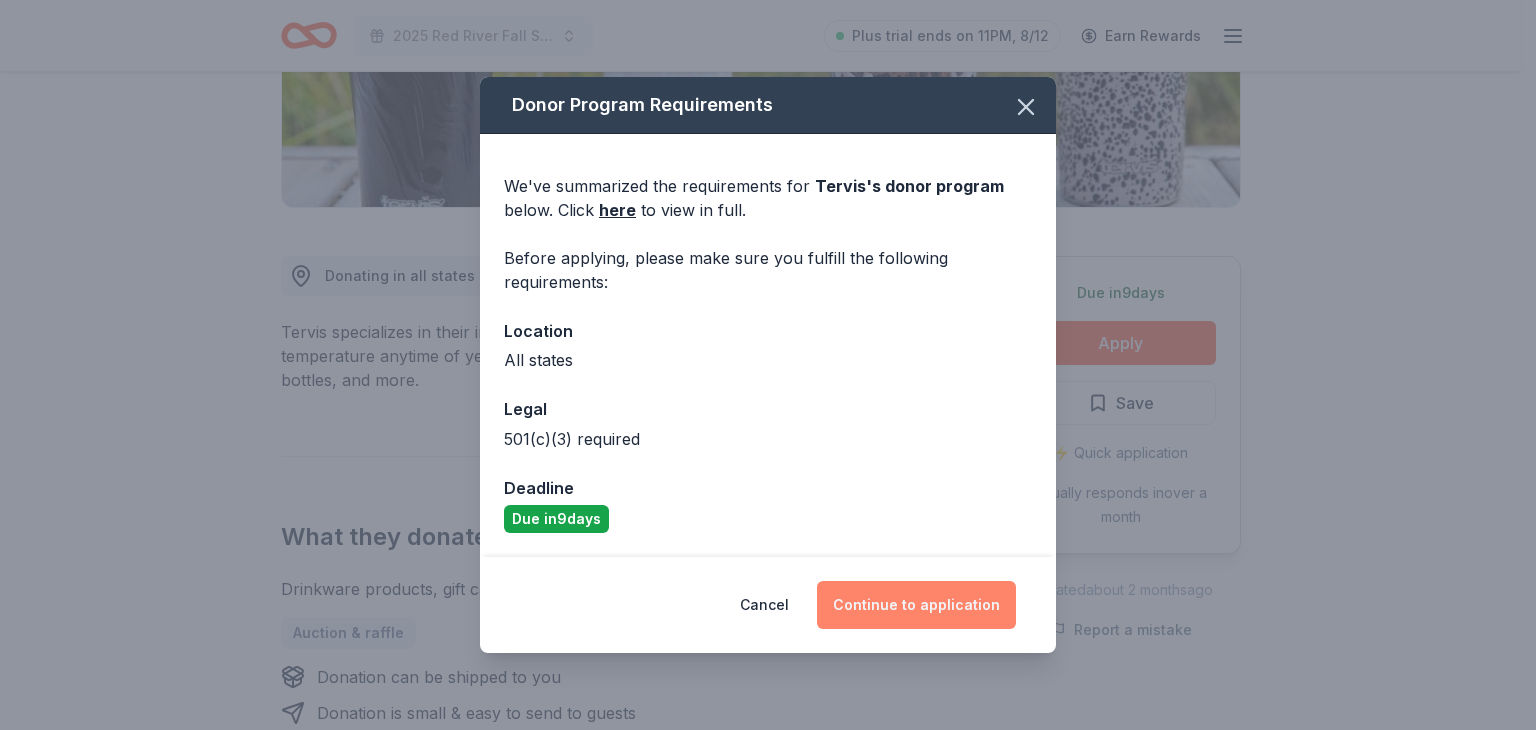 click on "Continue to application" at bounding box center [916, 605] 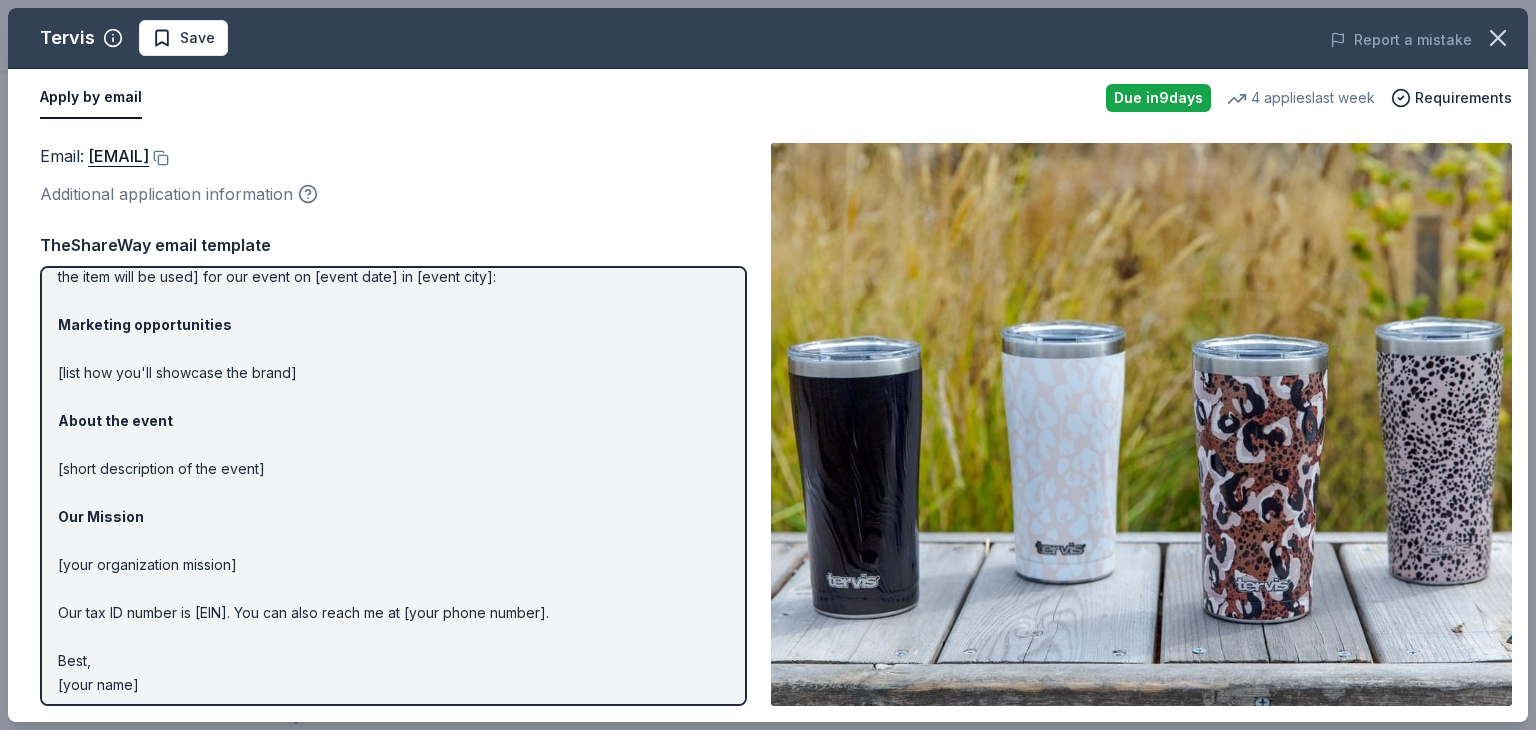 scroll, scrollTop: 99, scrollLeft: 0, axis: vertical 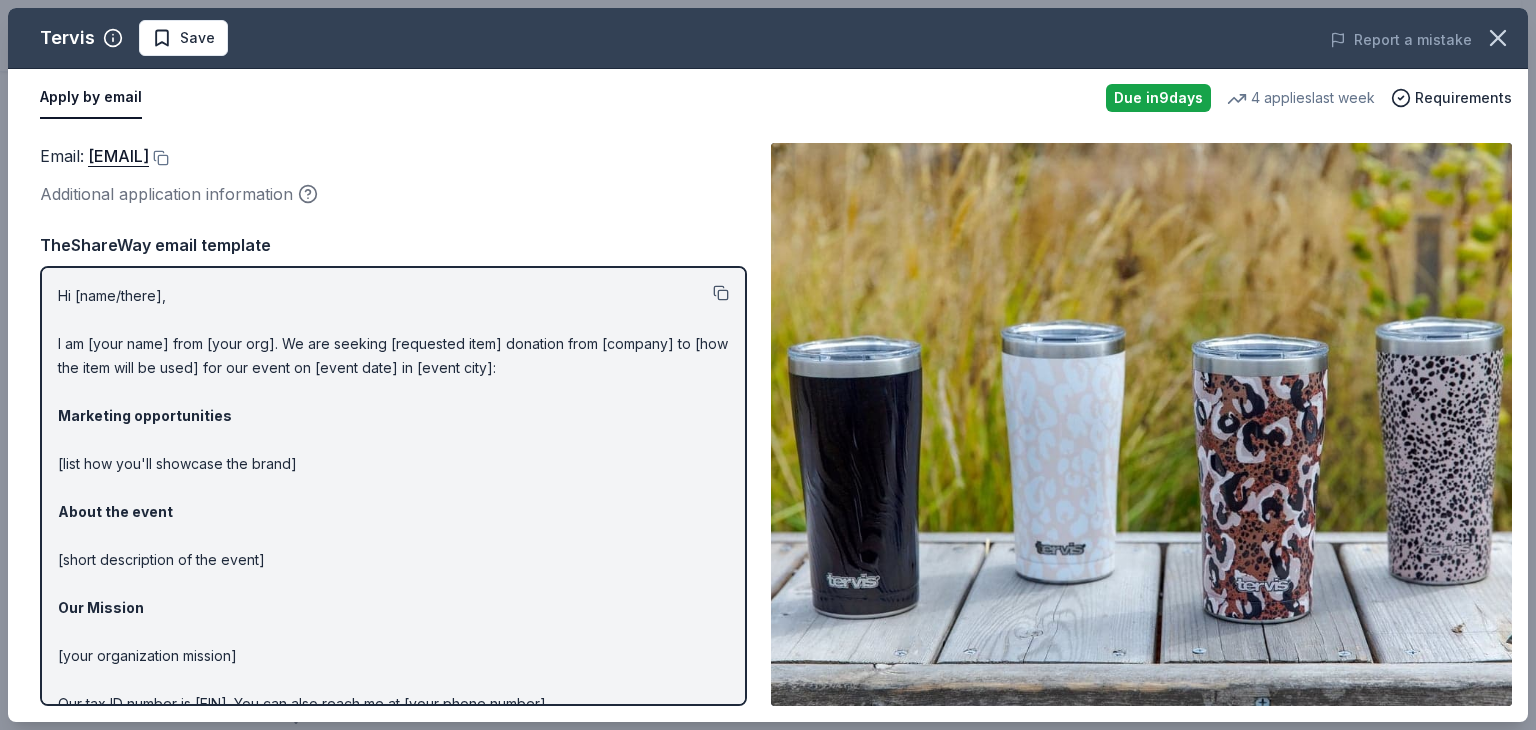 click at bounding box center (721, 293) 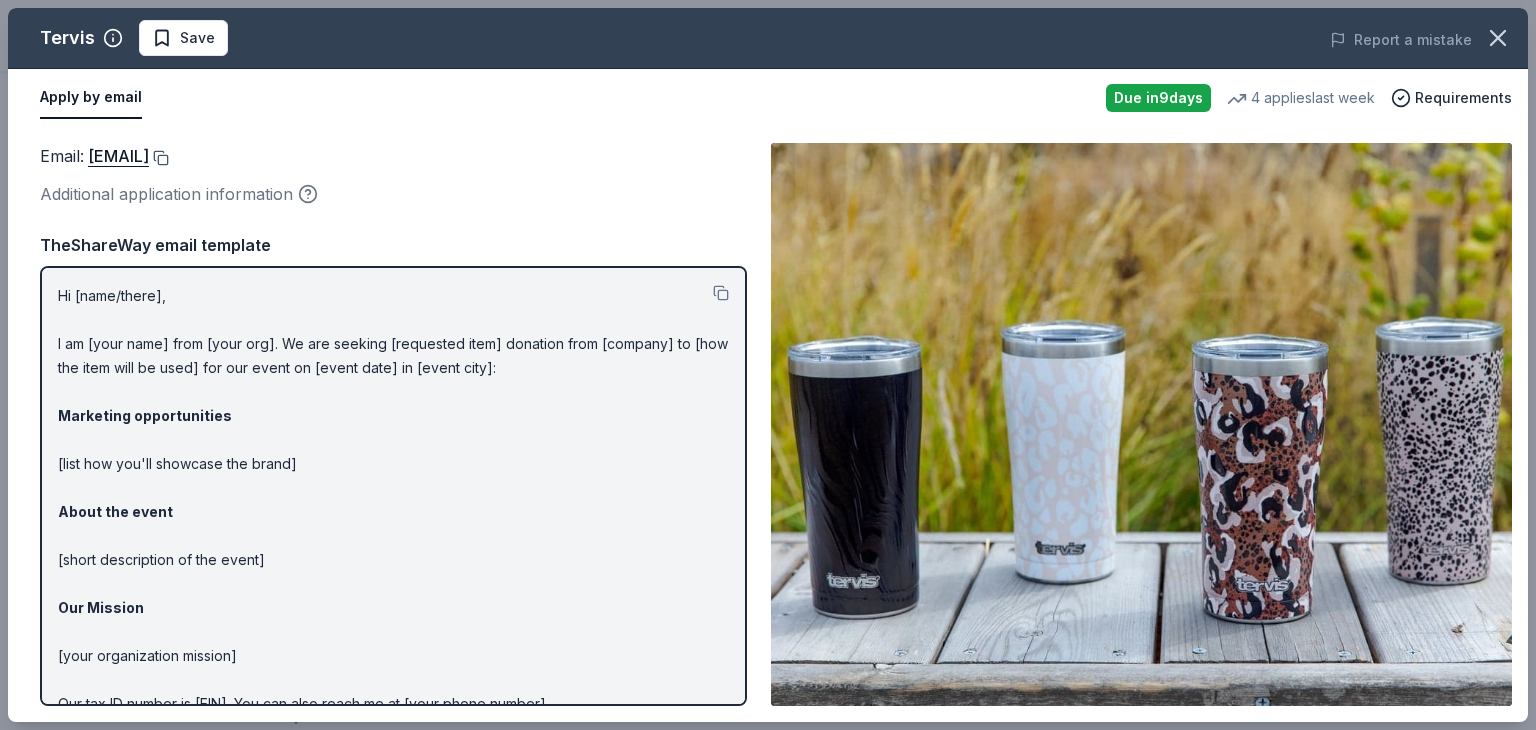 click at bounding box center (159, 158) 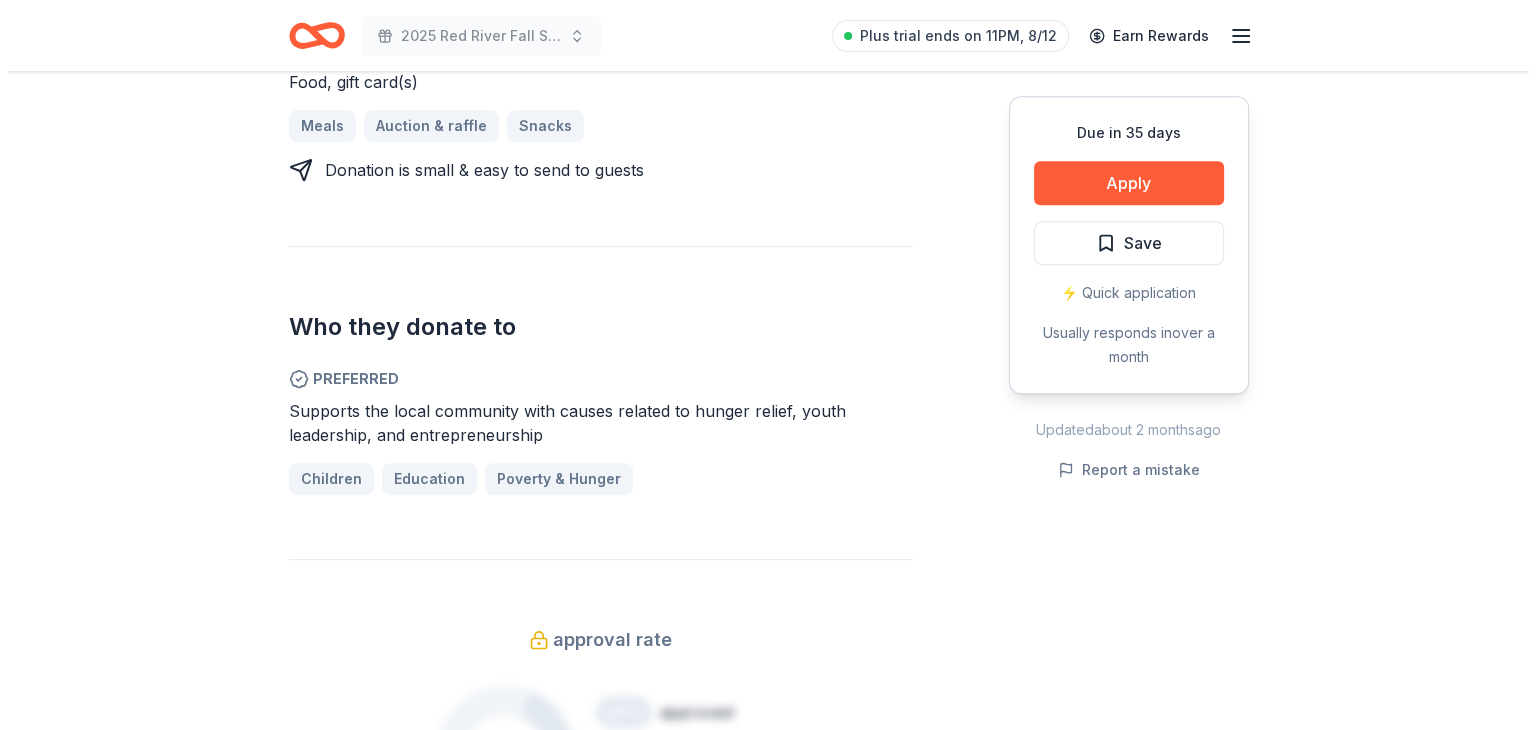 scroll, scrollTop: 900, scrollLeft: 0, axis: vertical 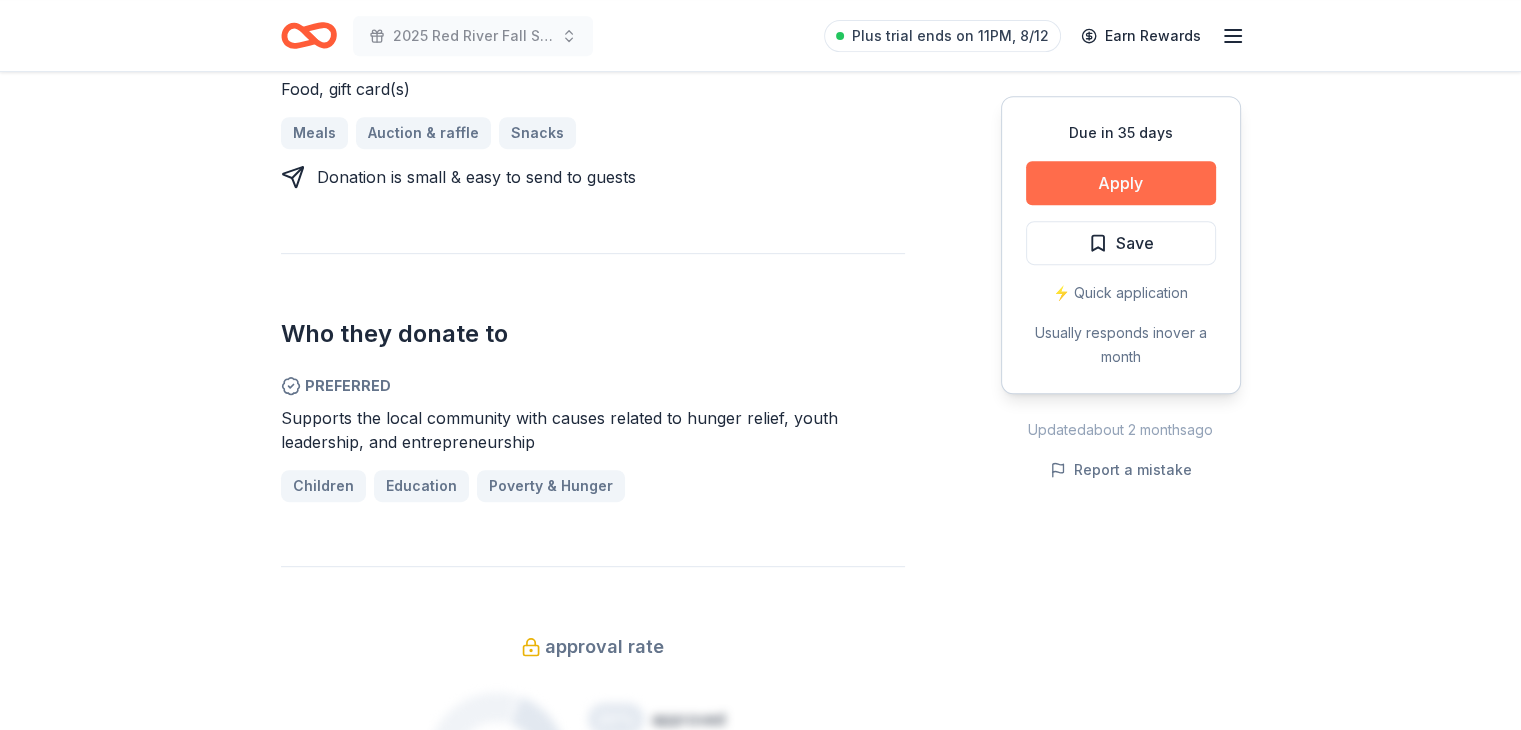 click on "Apply" at bounding box center (1121, 183) 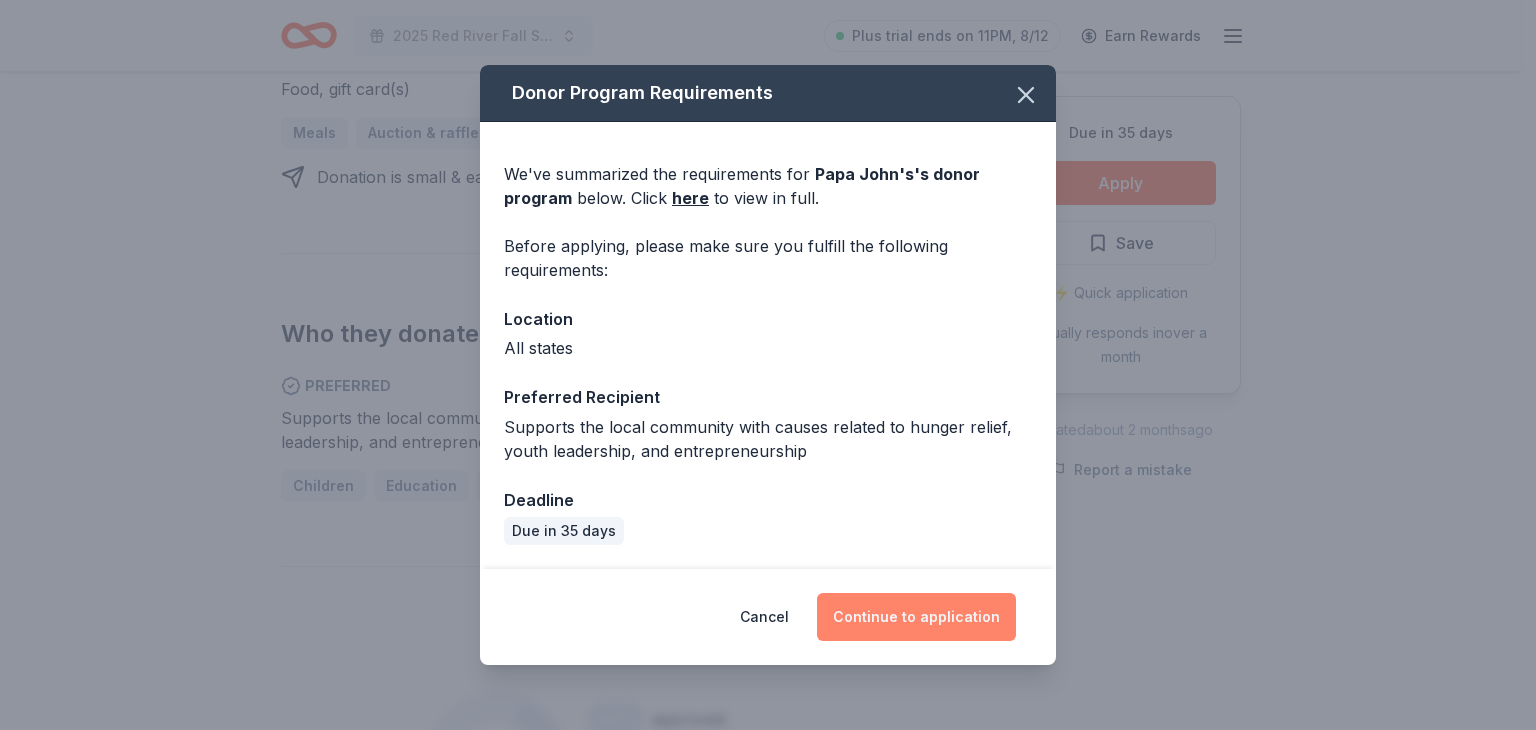 click on "Continue to application" at bounding box center (916, 617) 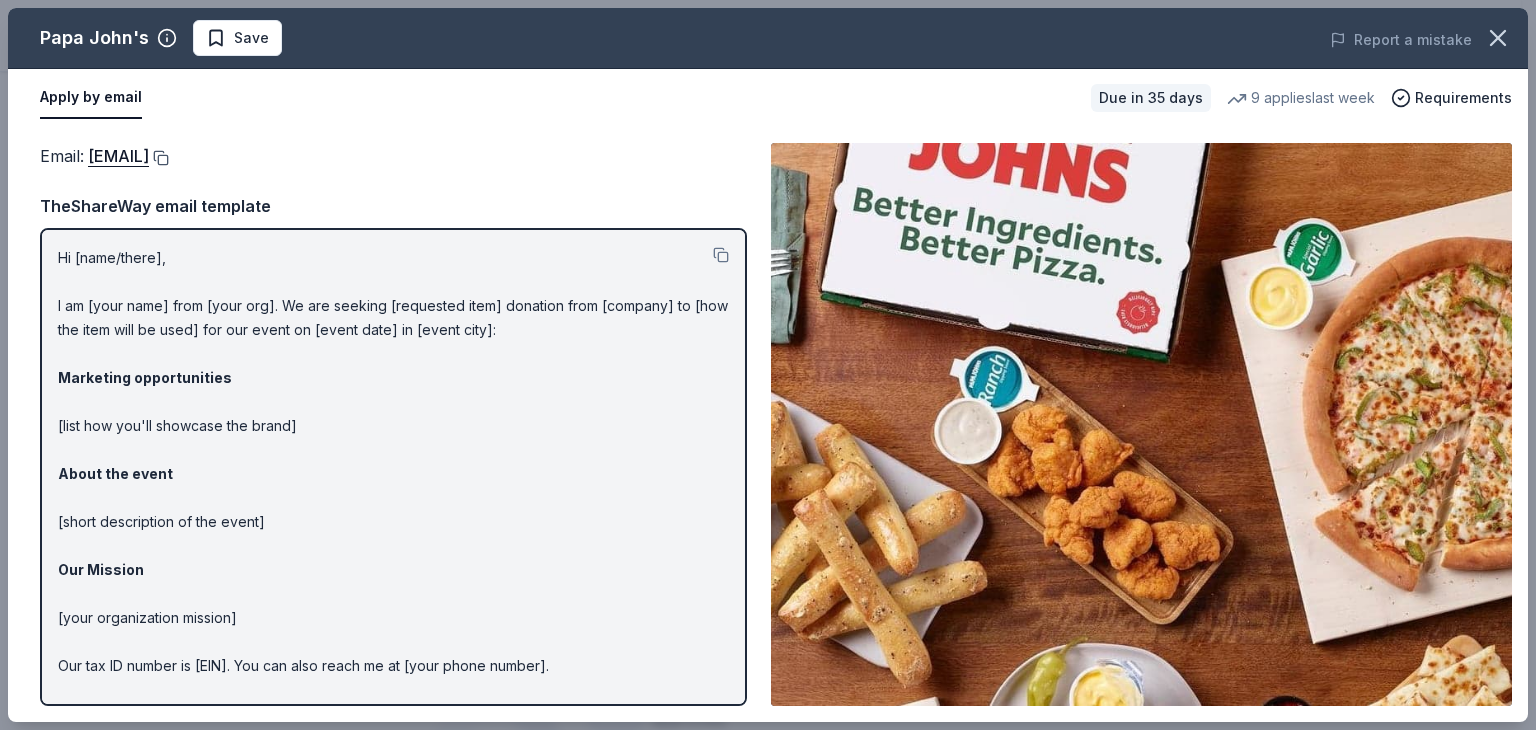 click at bounding box center [159, 158] 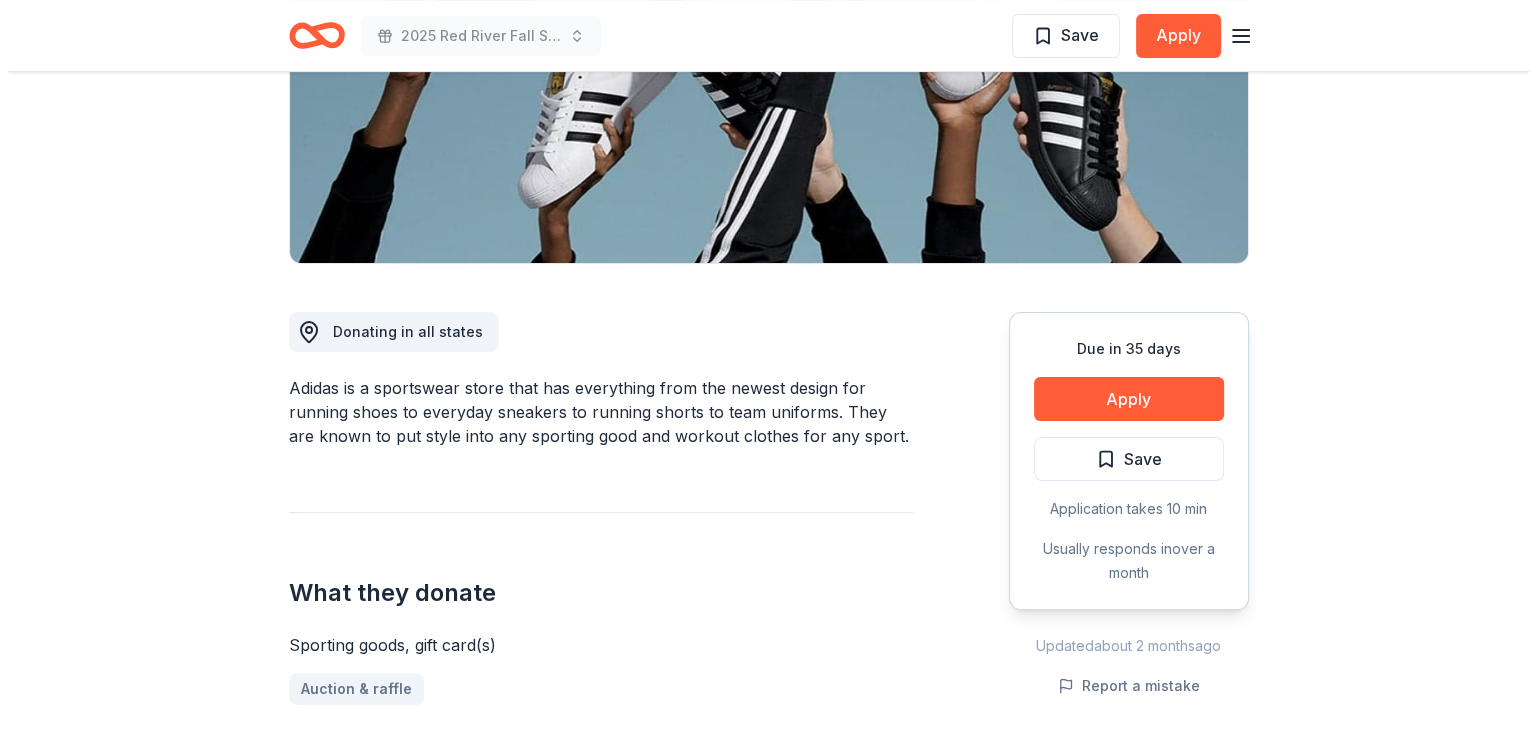 scroll, scrollTop: 400, scrollLeft: 0, axis: vertical 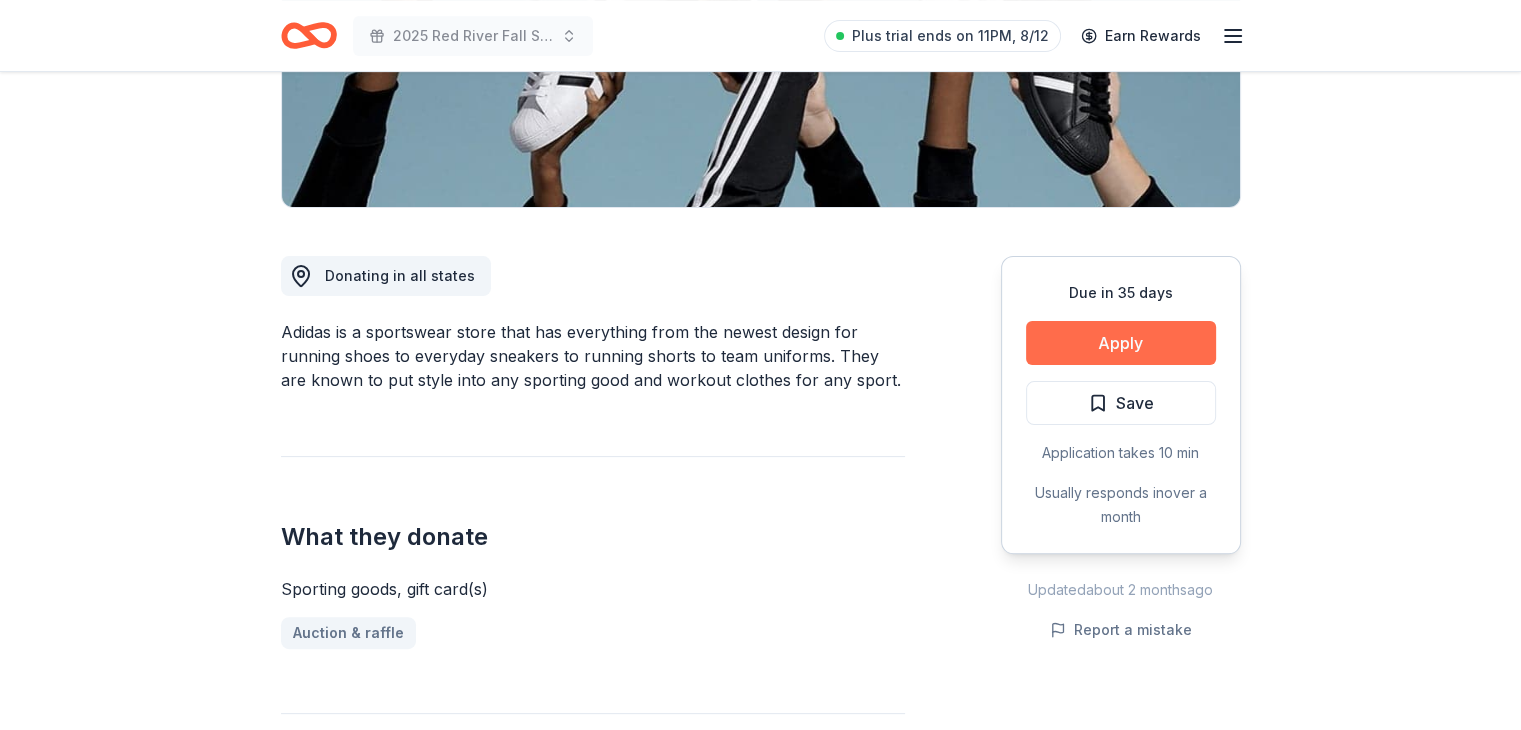 click on "Apply" at bounding box center [1121, 343] 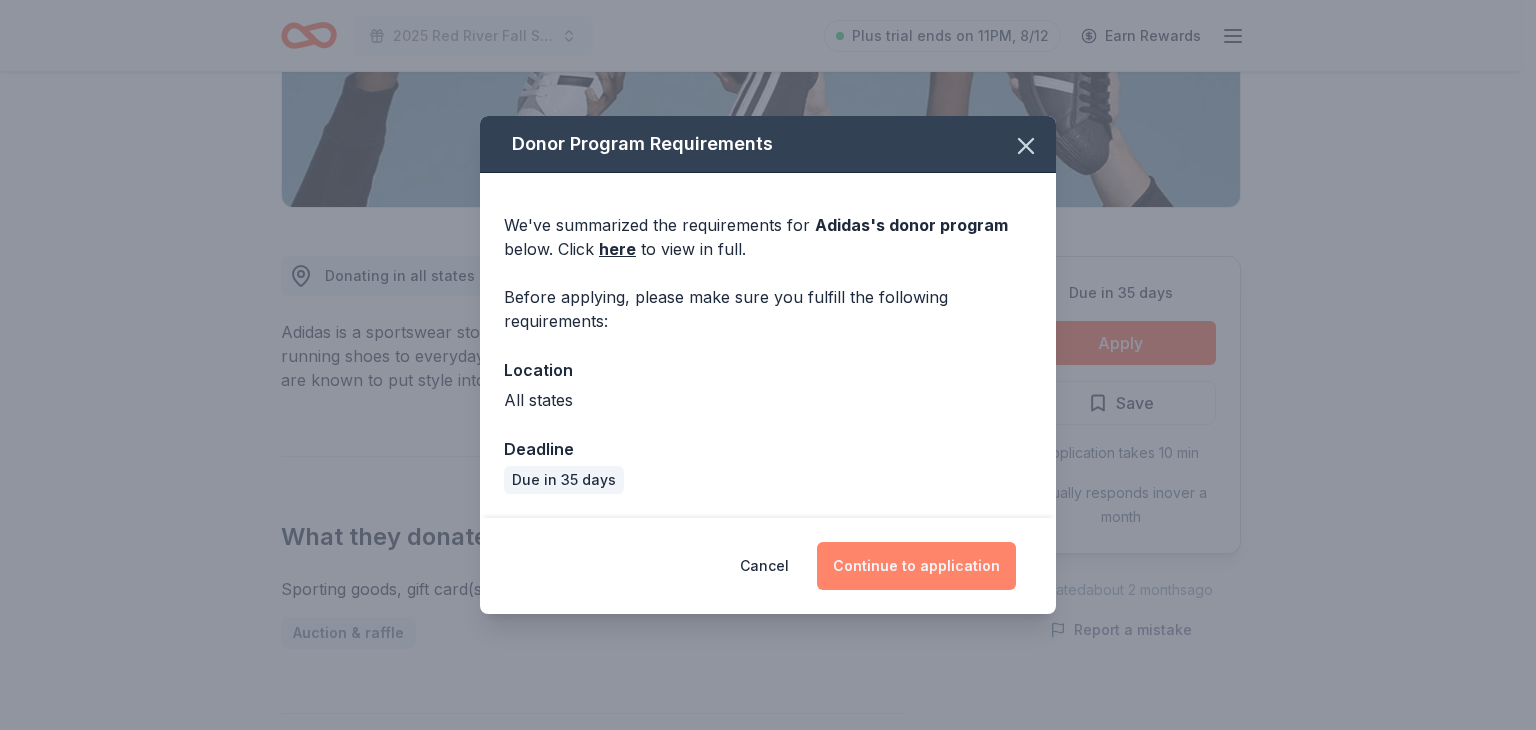 click on "Continue to application" at bounding box center [916, 566] 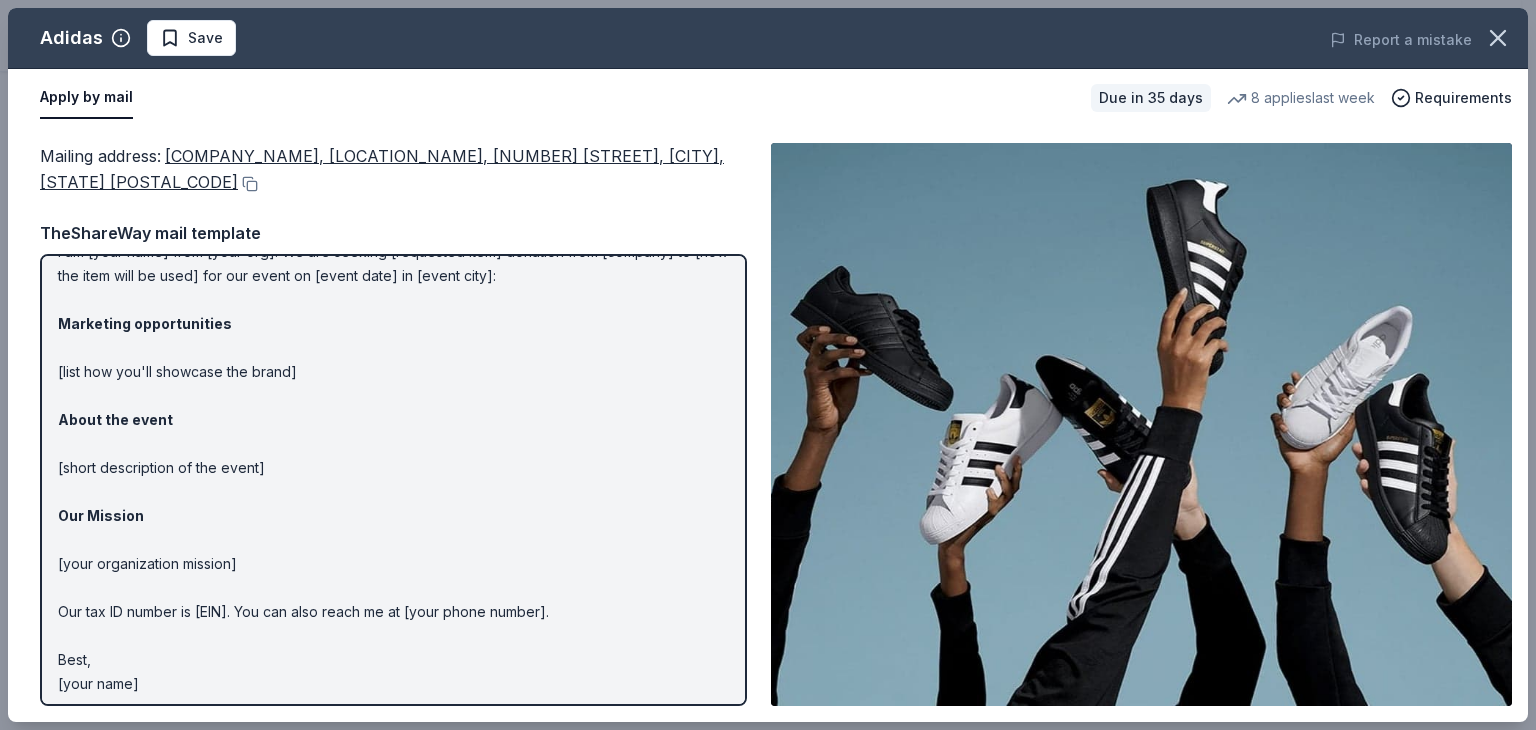 scroll, scrollTop: 87, scrollLeft: 0, axis: vertical 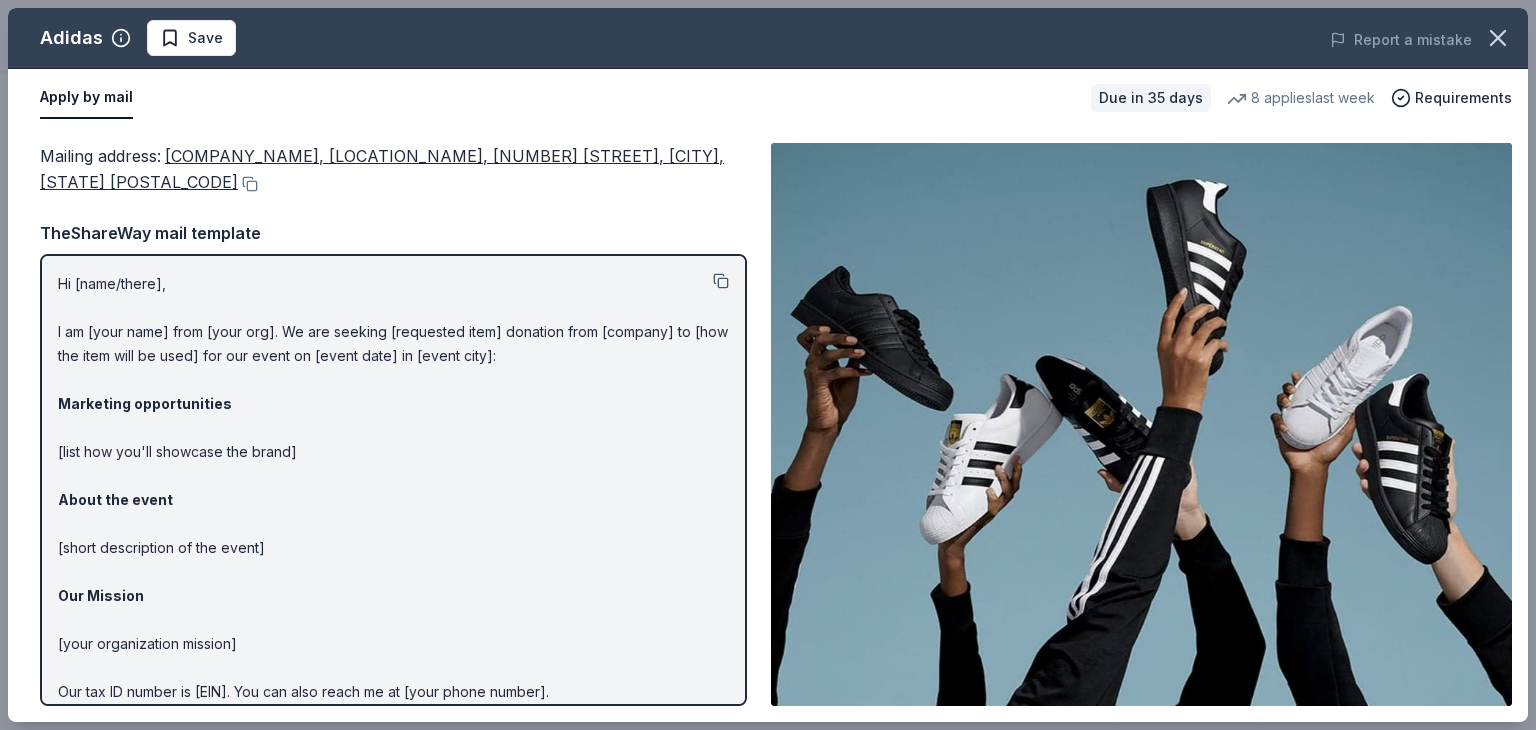 click at bounding box center [721, 281] 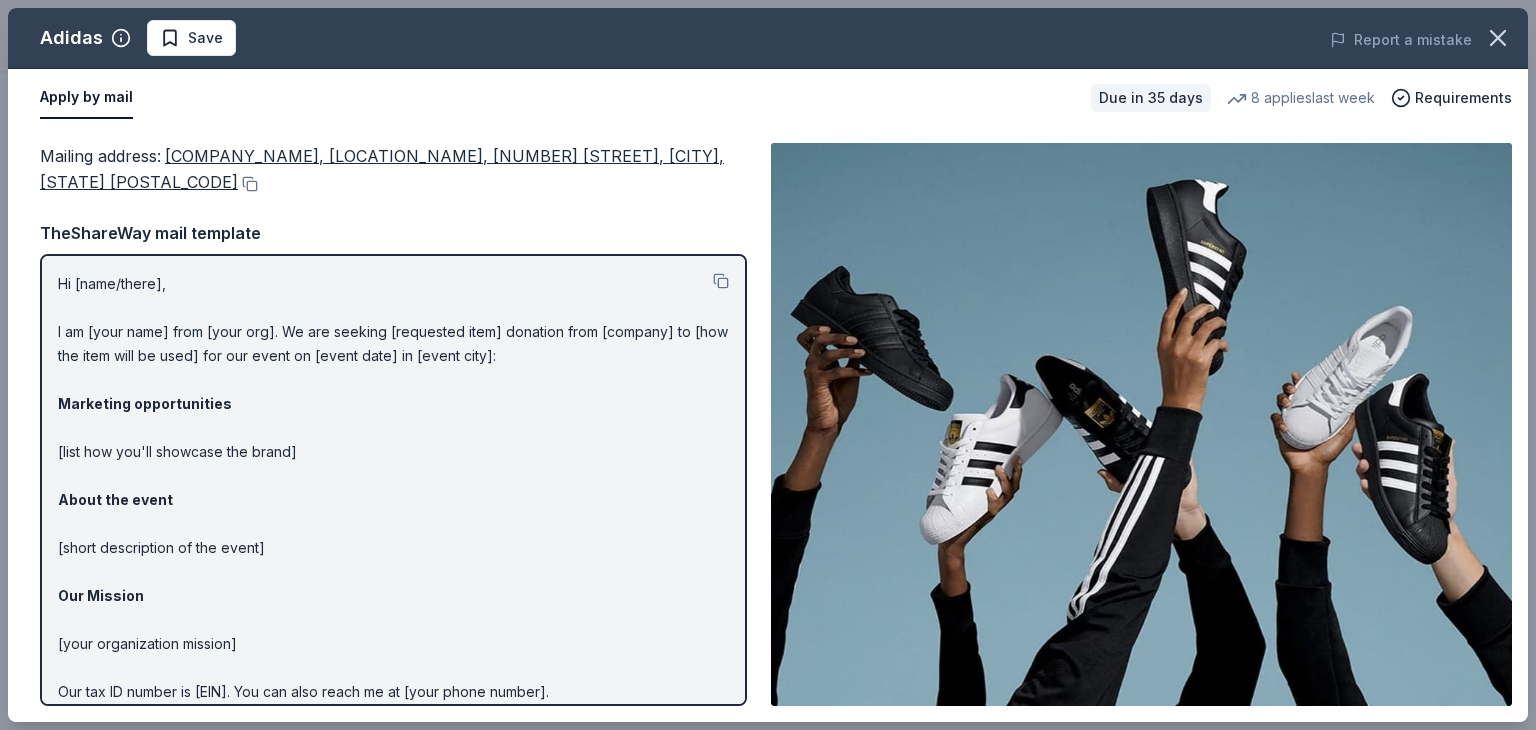drag, startPoint x: 172, startPoint y: 156, endPoint x: 218, endPoint y: 170, distance: 48.08326 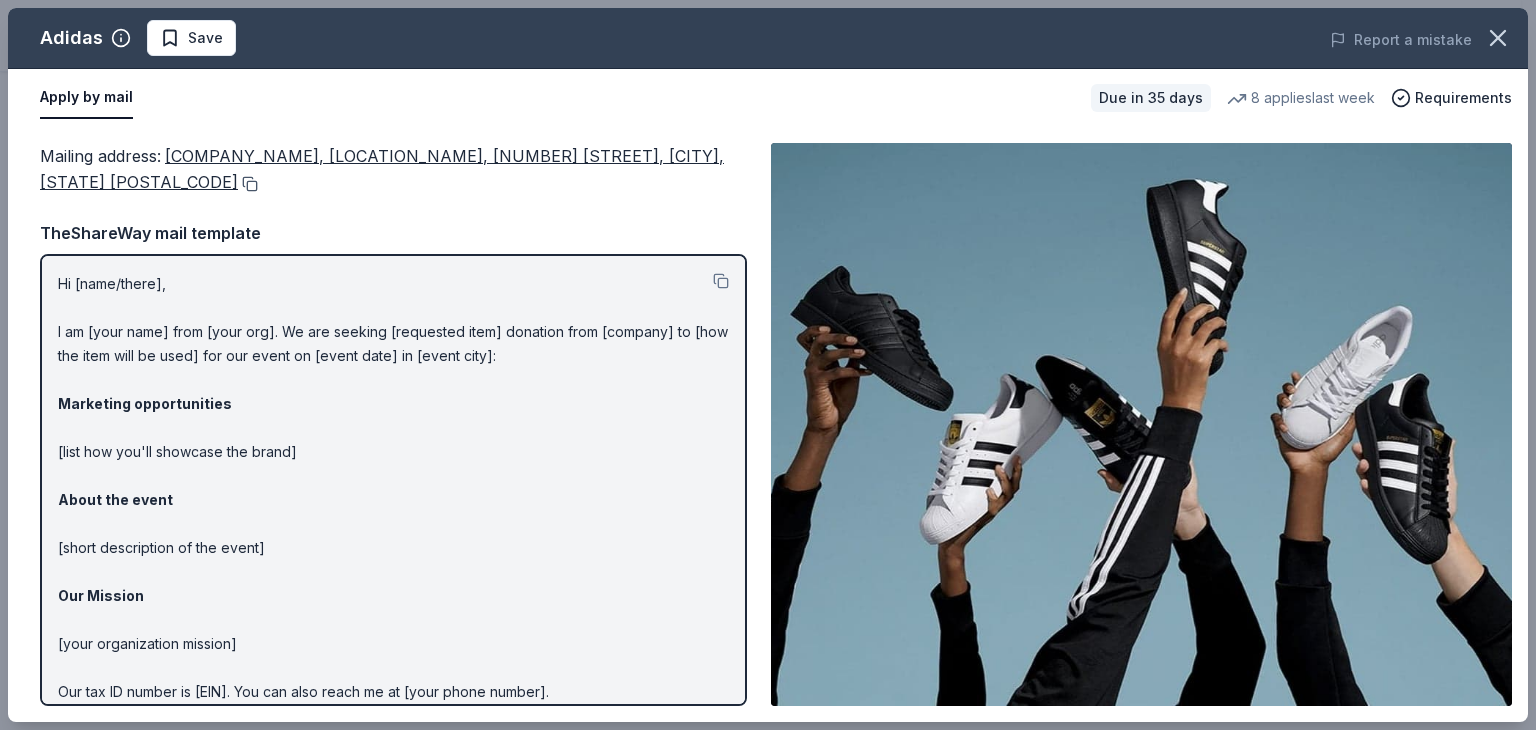 click at bounding box center [248, 184] 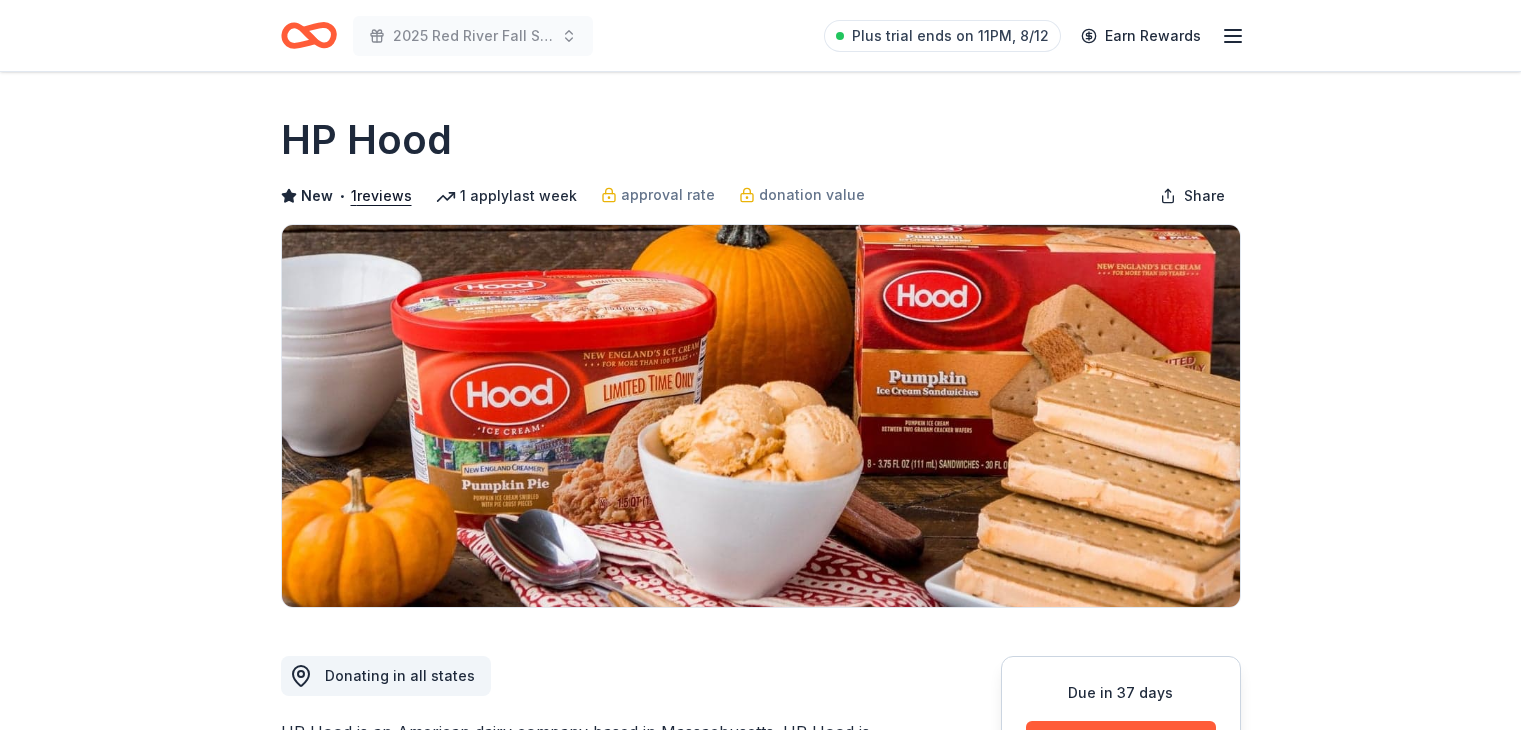 scroll, scrollTop: 0, scrollLeft: 0, axis: both 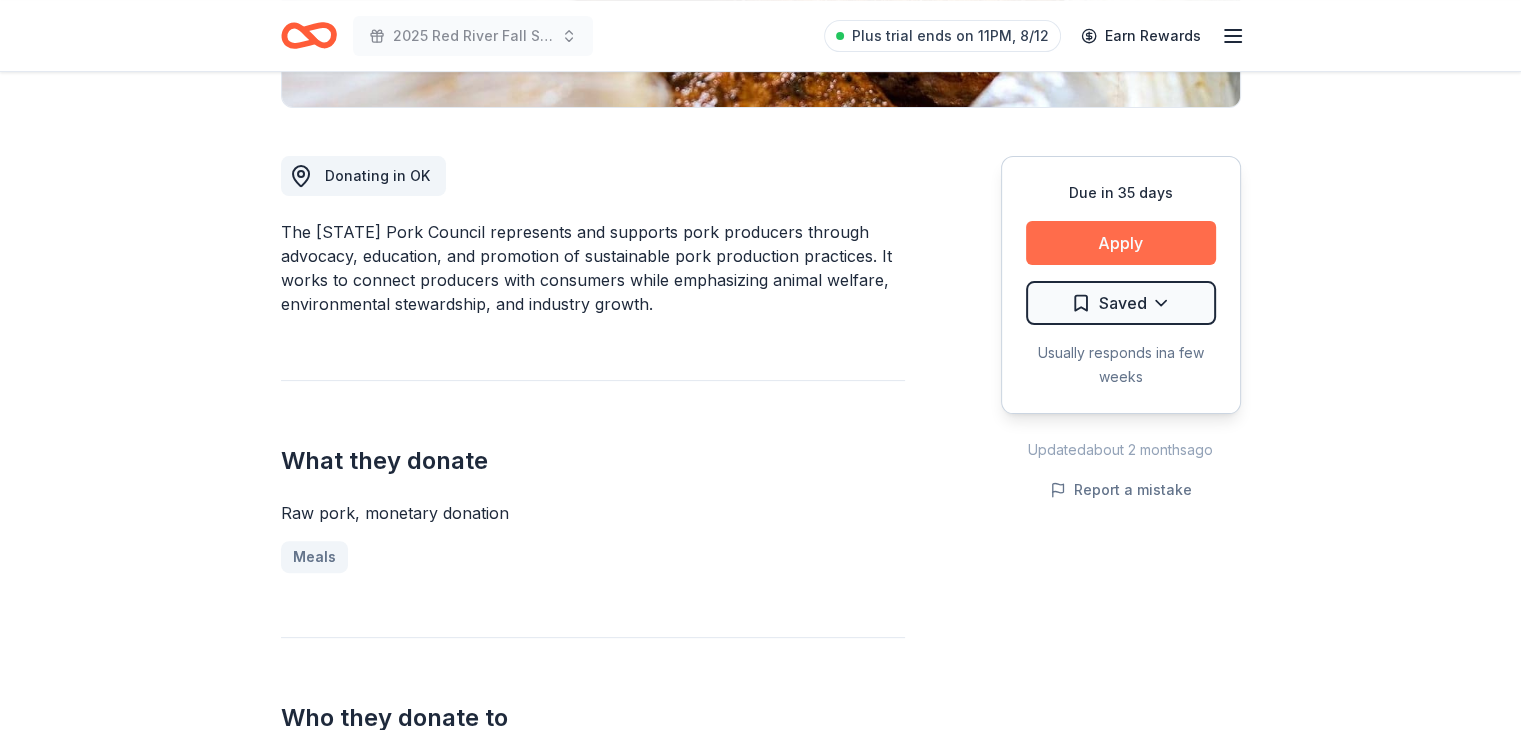 click on "Apply" at bounding box center [1121, 243] 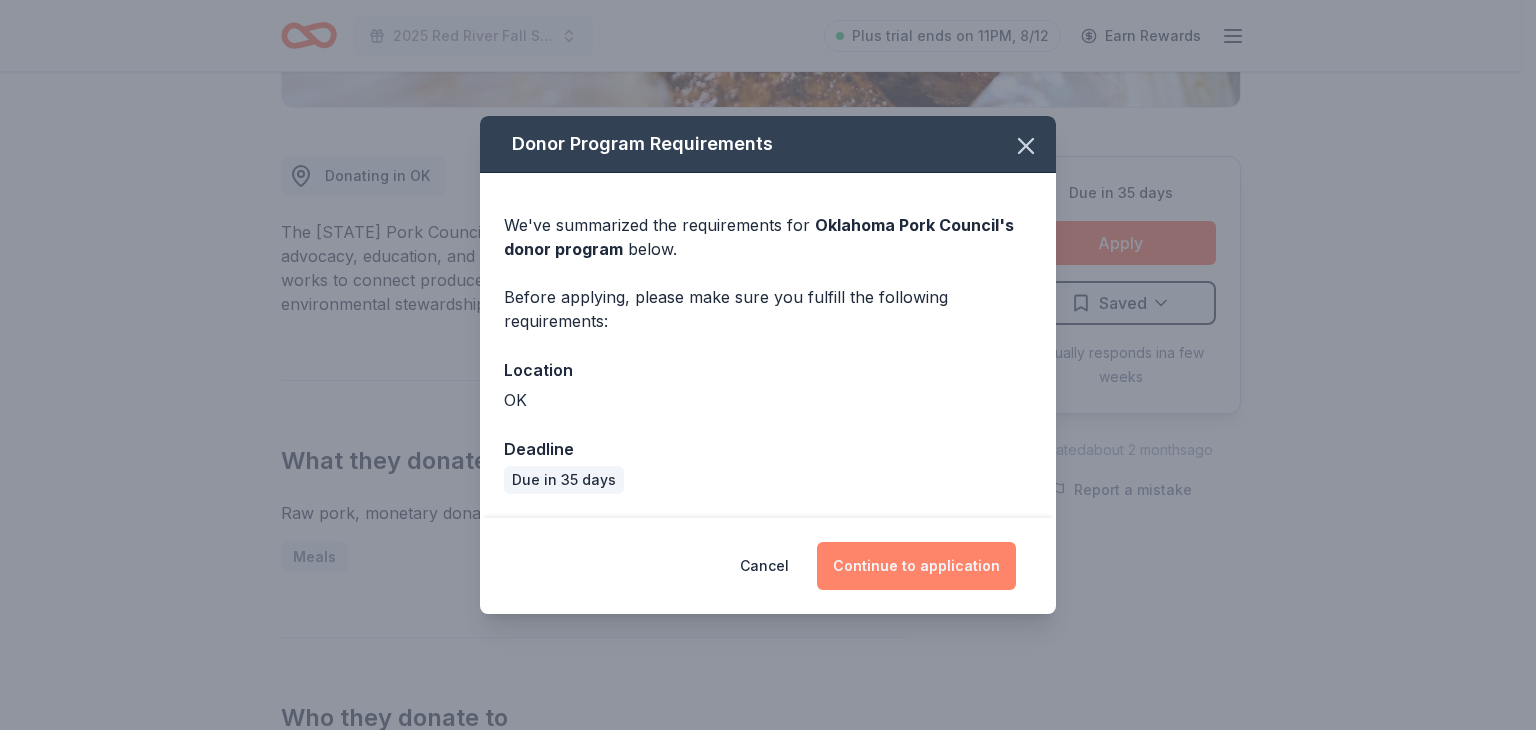 click on "Continue to application" at bounding box center (916, 566) 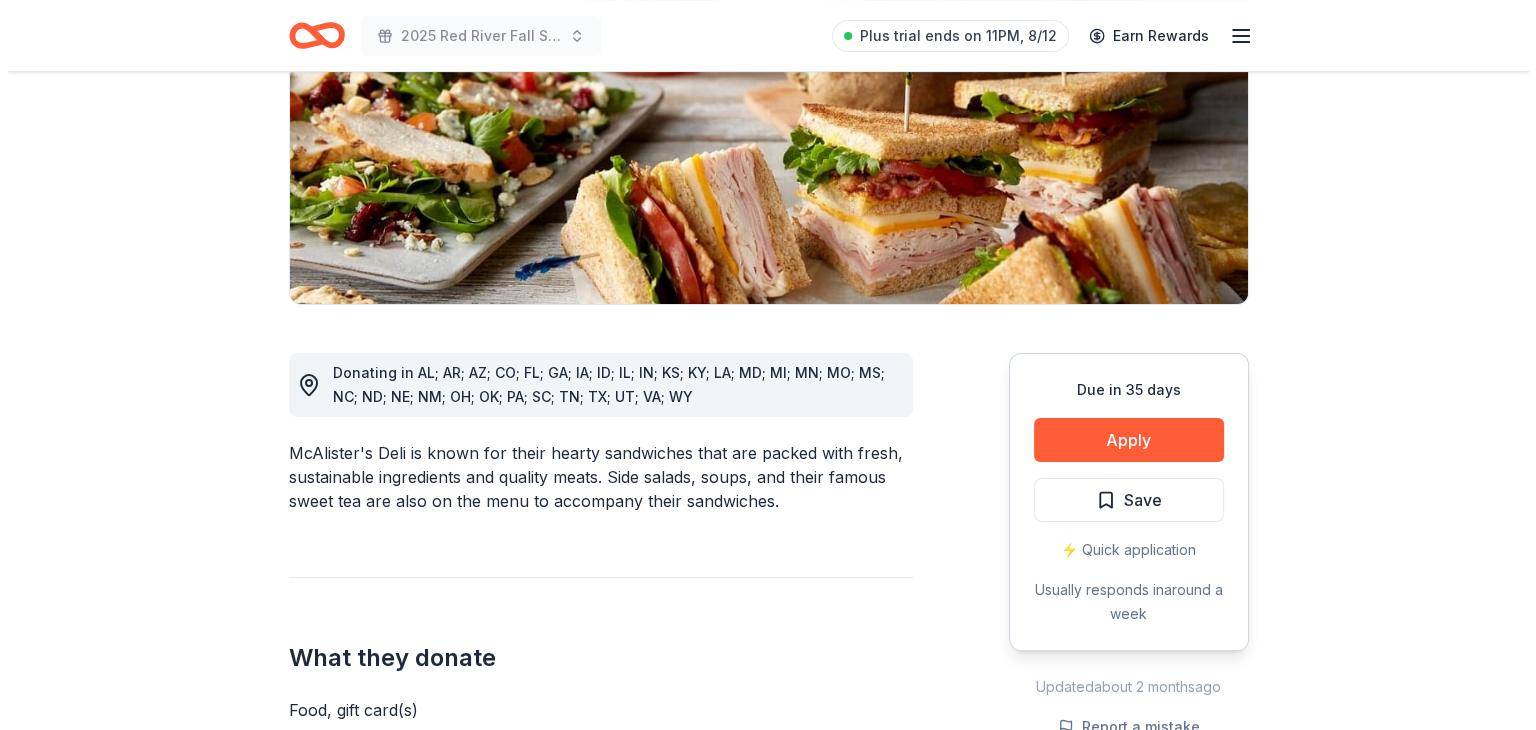 scroll, scrollTop: 300, scrollLeft: 0, axis: vertical 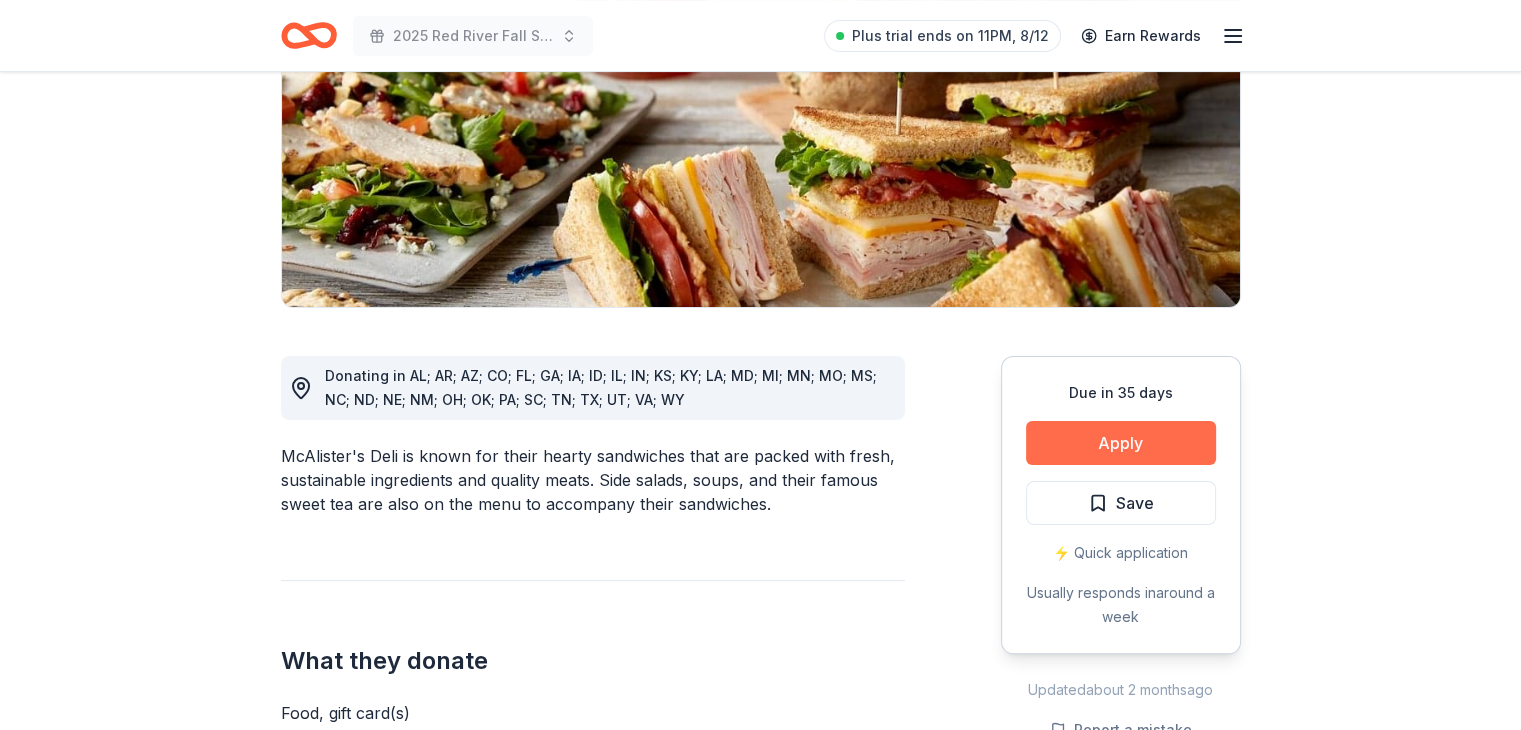 click on "Apply" at bounding box center [1121, 443] 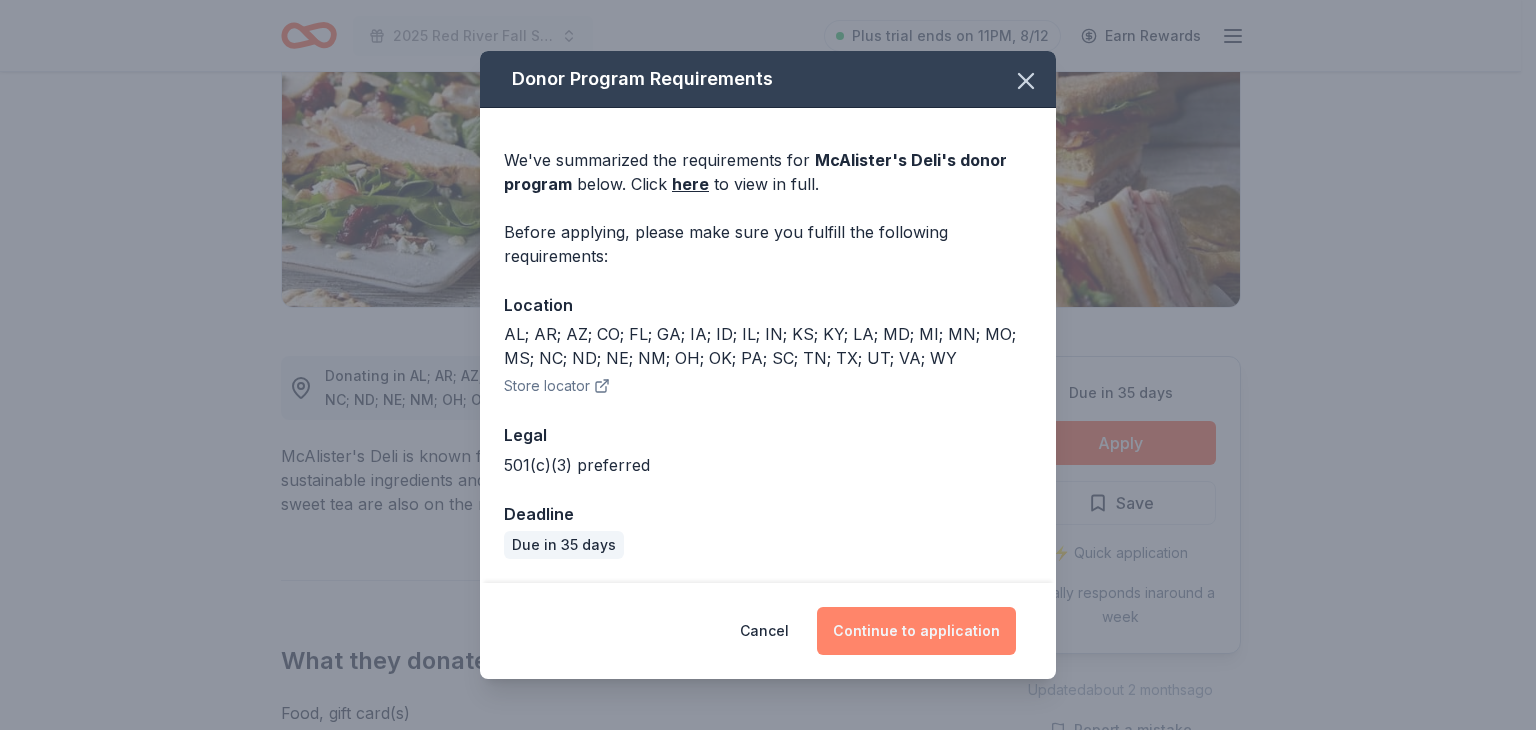 click on "Continue to application" at bounding box center [916, 631] 